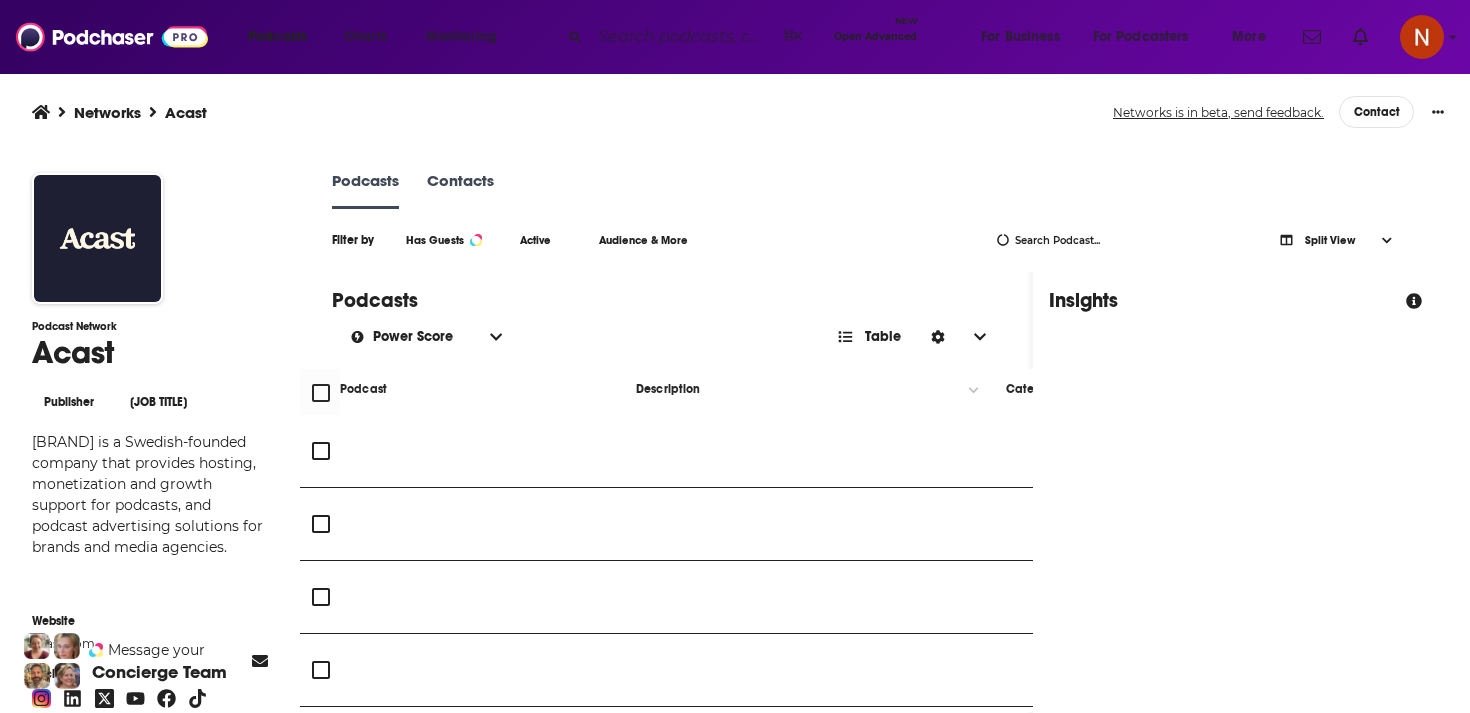scroll, scrollTop: 0, scrollLeft: 0, axis: both 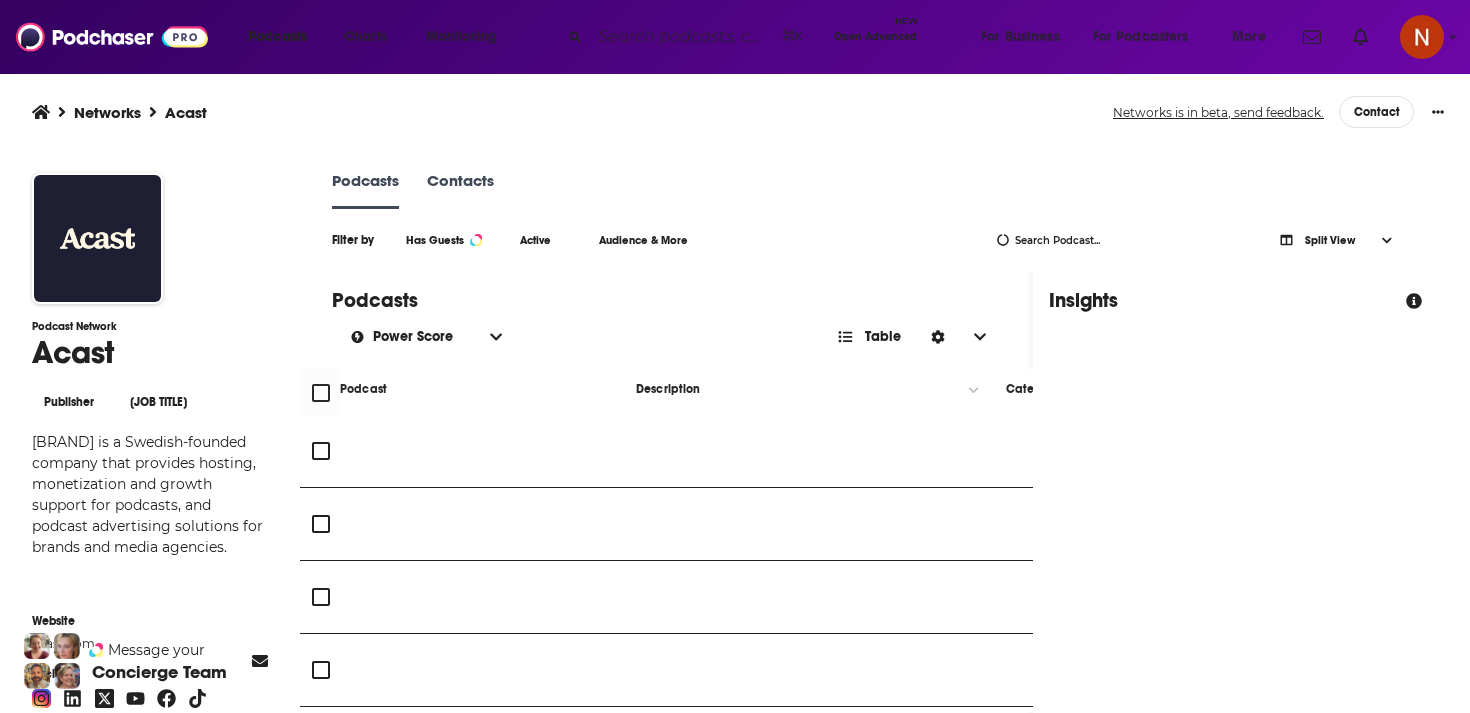 click at bounding box center [682, 37] 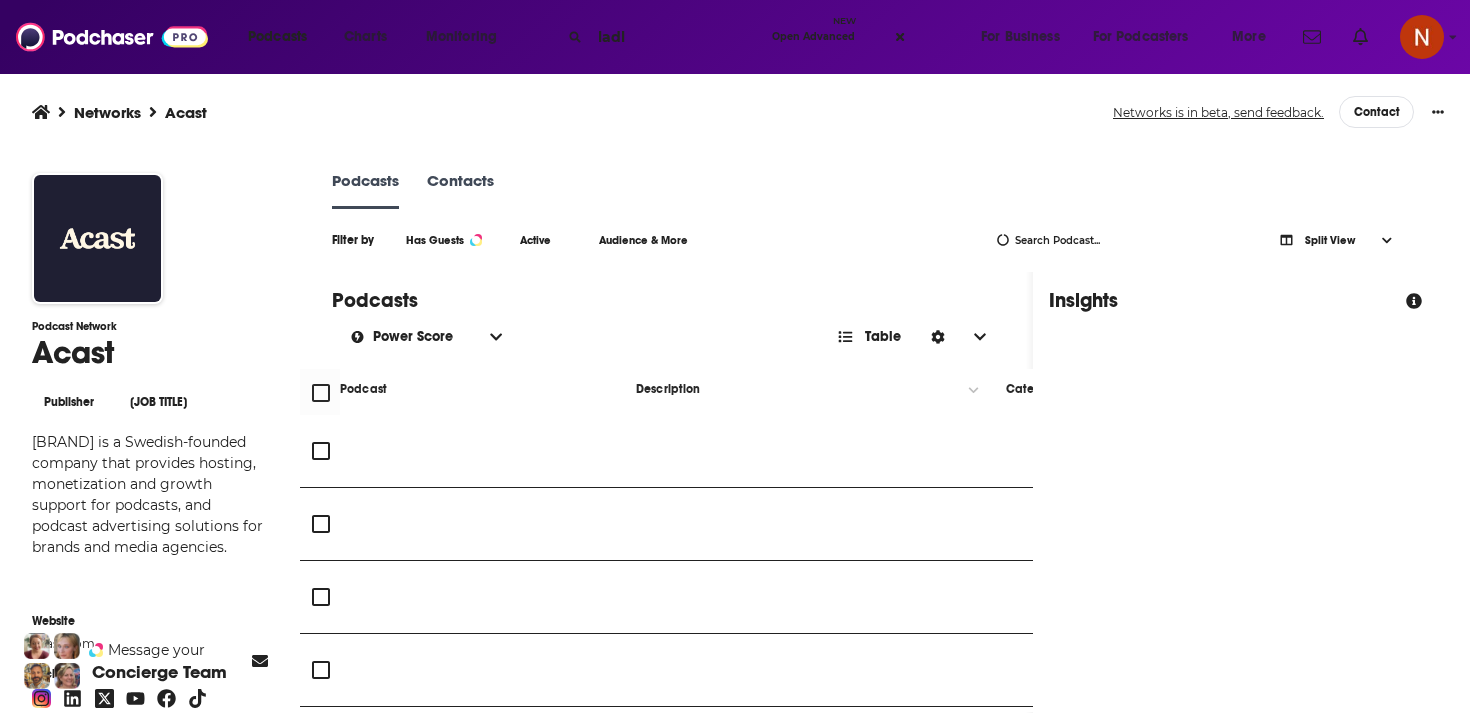 type on "[LAST]" 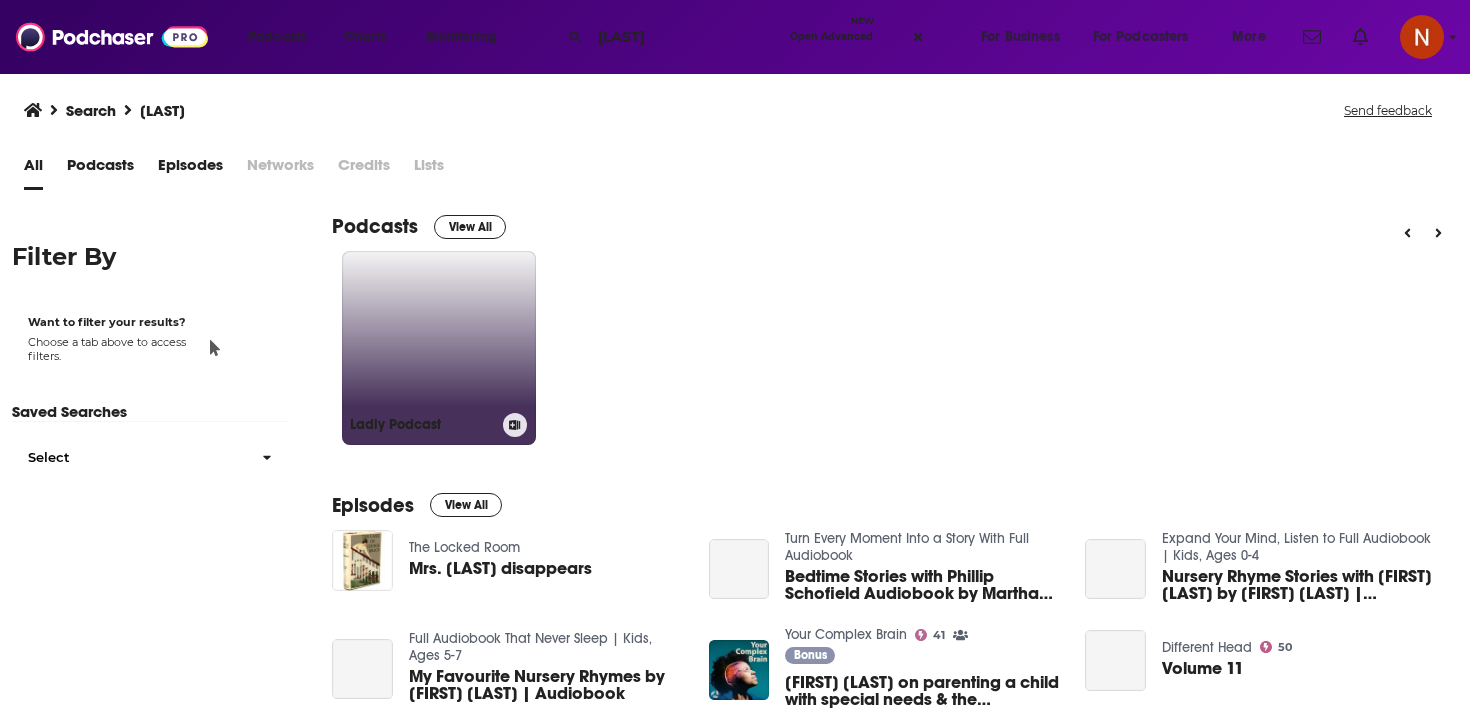 click on "Ladly Podcast" at bounding box center [439, 348] 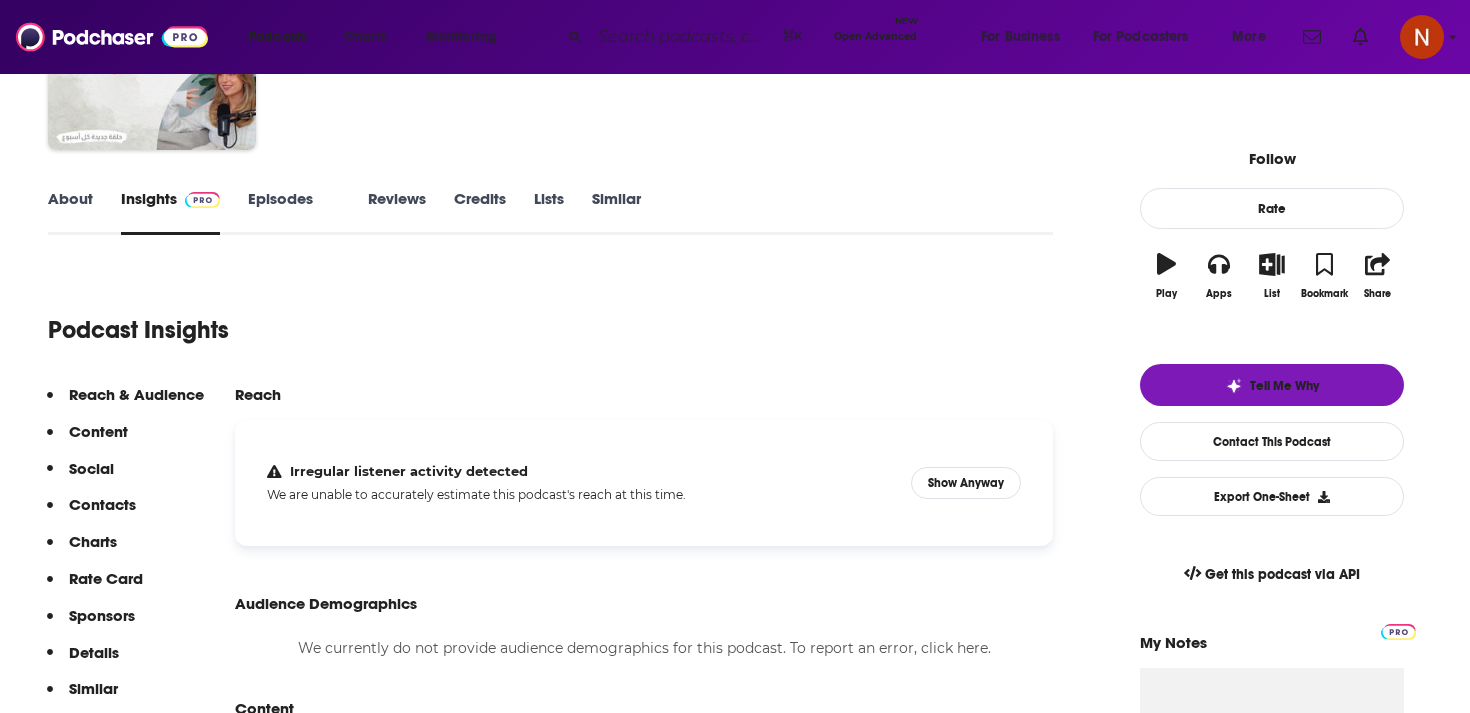 scroll, scrollTop: 0, scrollLeft: 0, axis: both 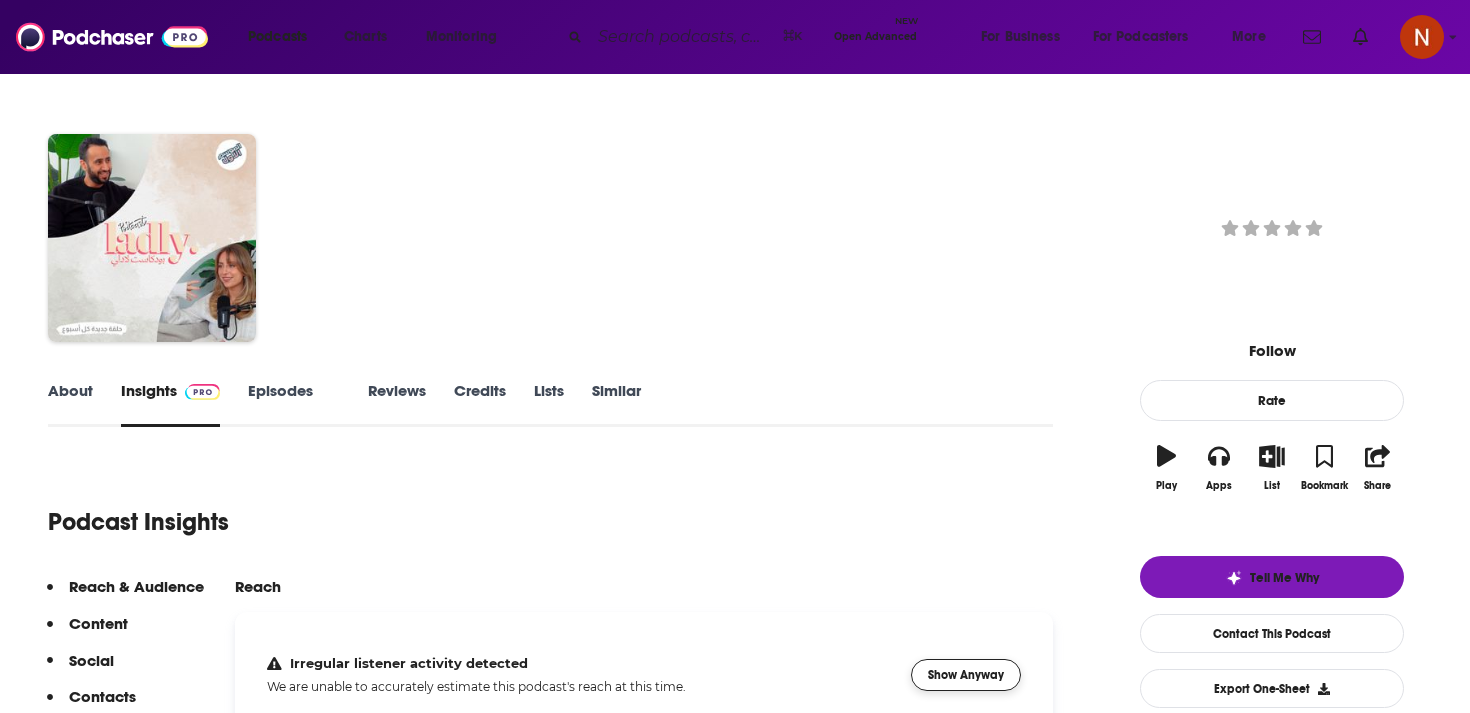 click on "Show Anyway" at bounding box center [966, 675] 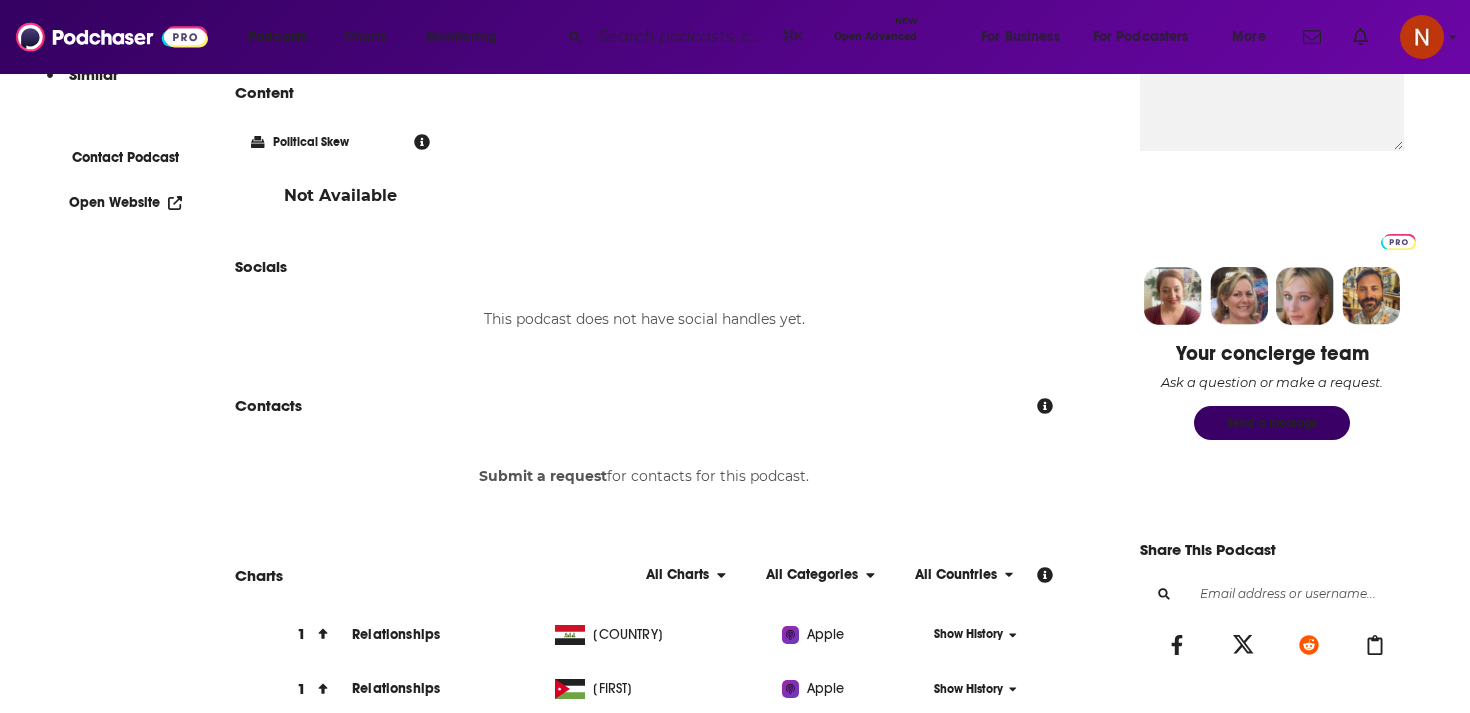 scroll, scrollTop: 0, scrollLeft: 0, axis: both 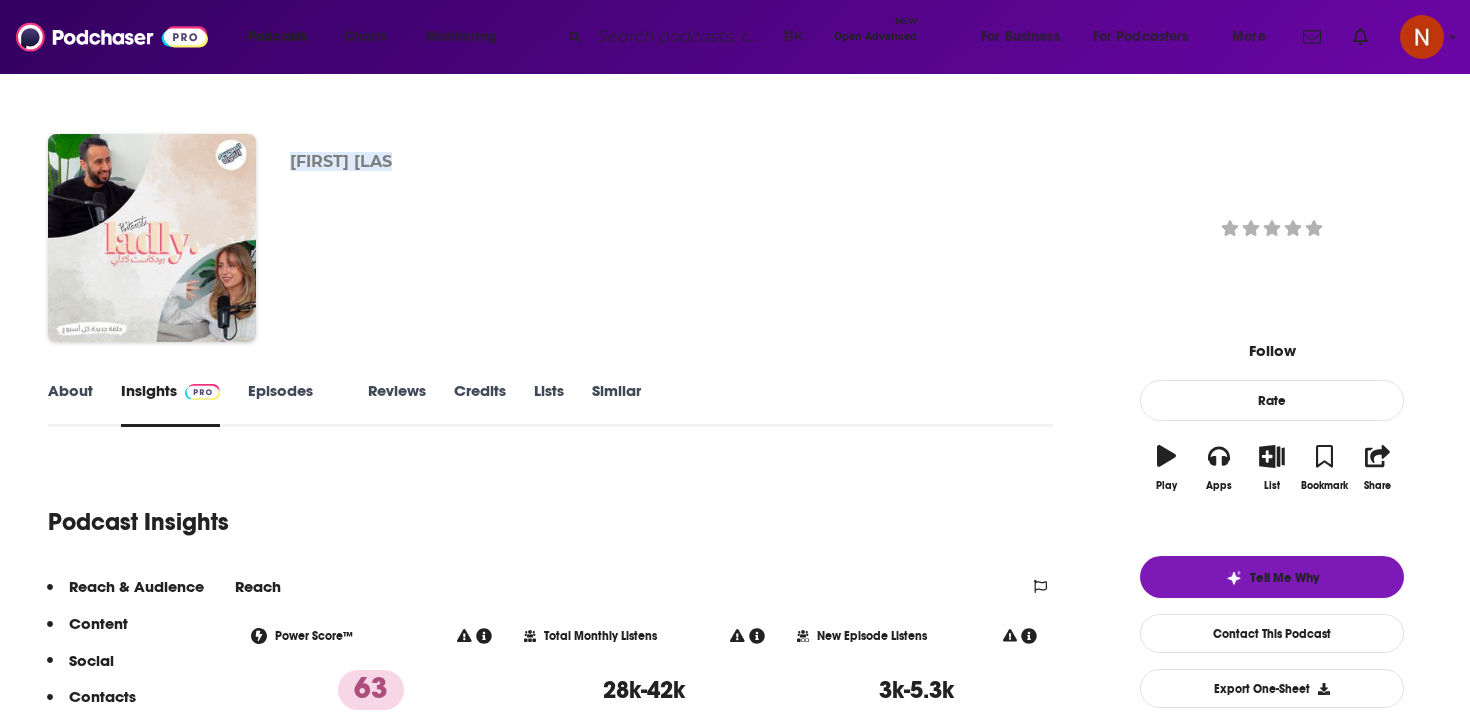 drag, startPoint x: 377, startPoint y: 171, endPoint x: 491, endPoint y: 170, distance: 114.00439 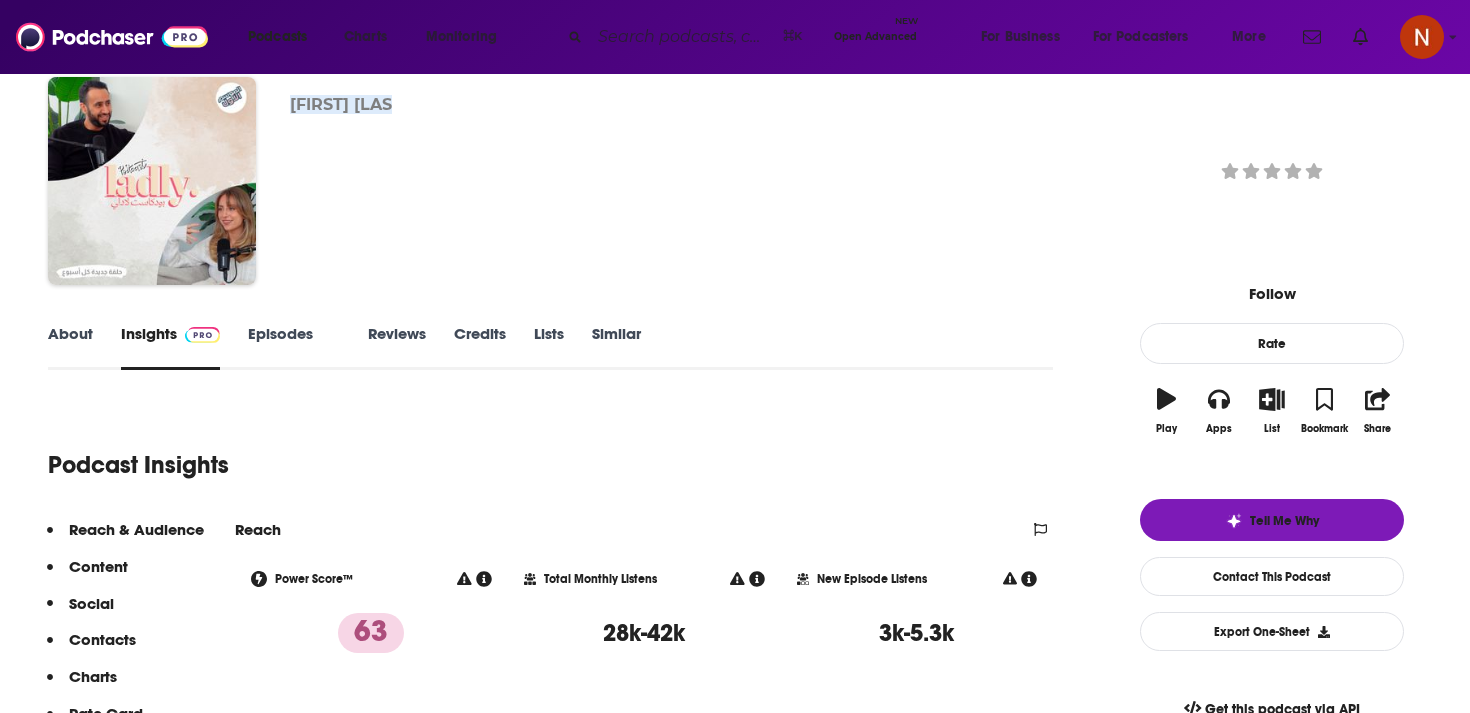 scroll, scrollTop: 0, scrollLeft: 0, axis: both 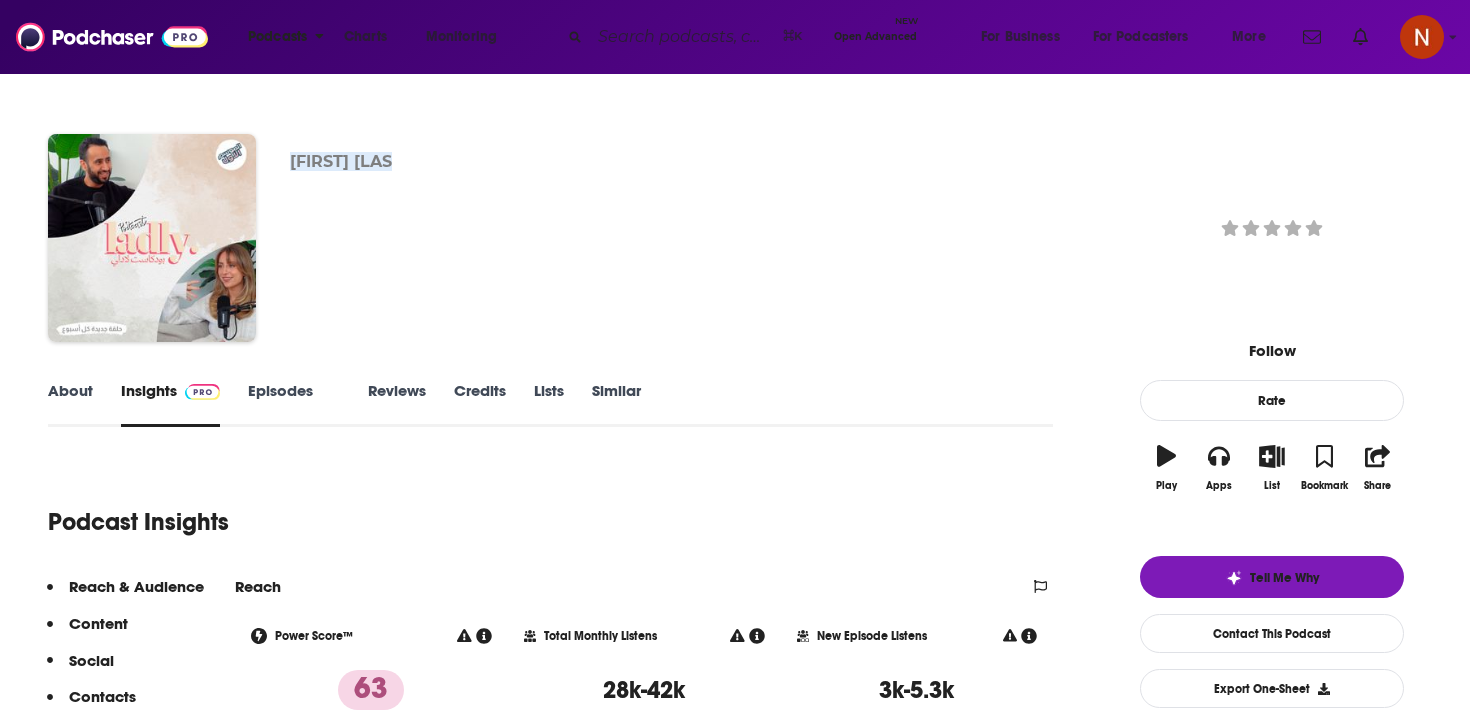 click on "Podcasts" at bounding box center [277, 37] 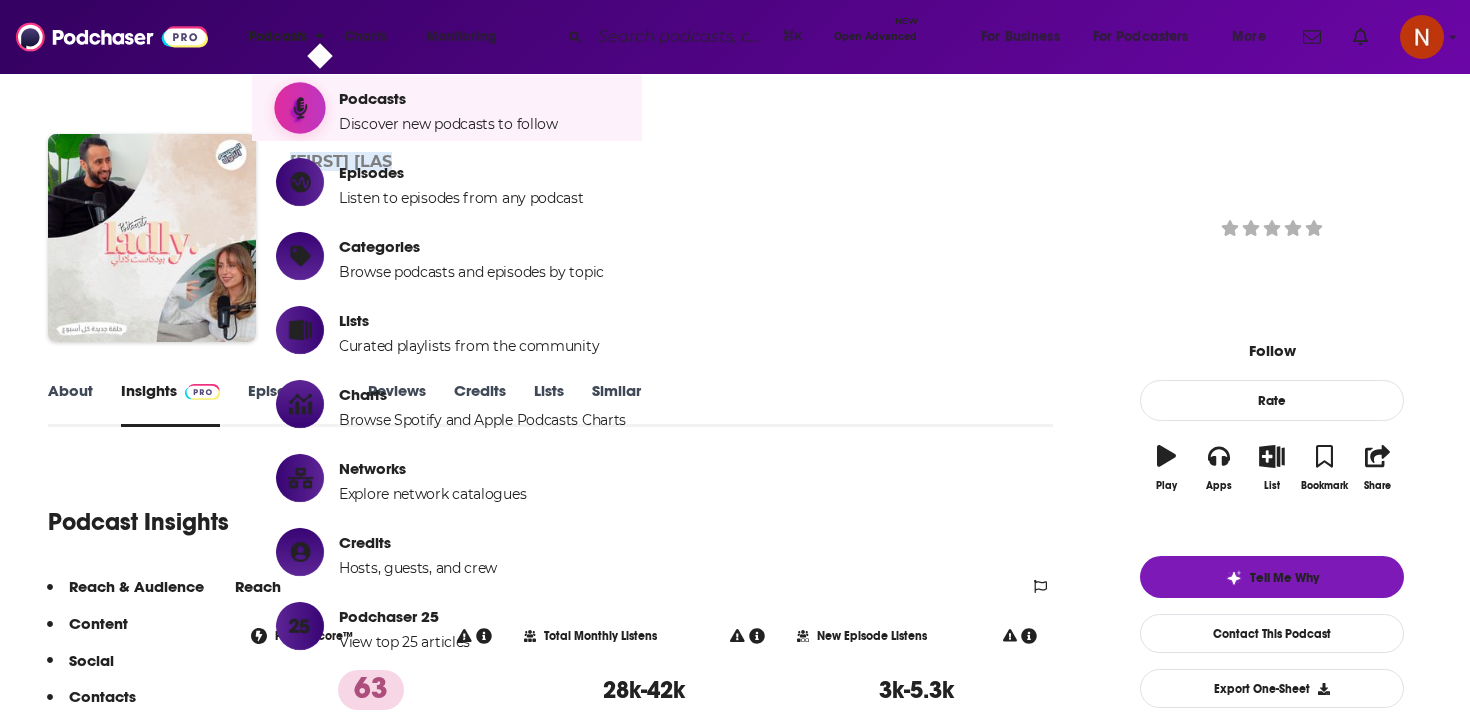 click on "Podcasts Discover new podcasts to follow" at bounding box center [451, 108] 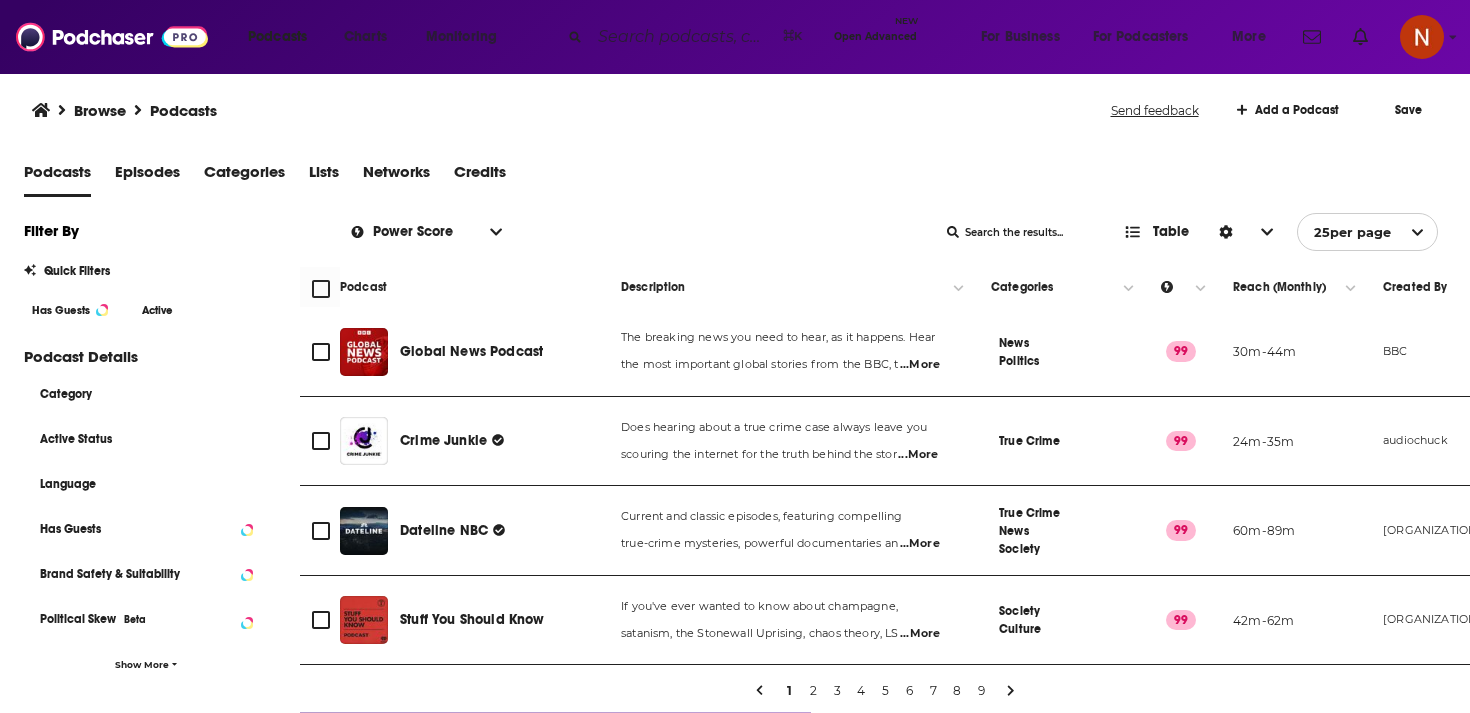 click at bounding box center (496, 232) 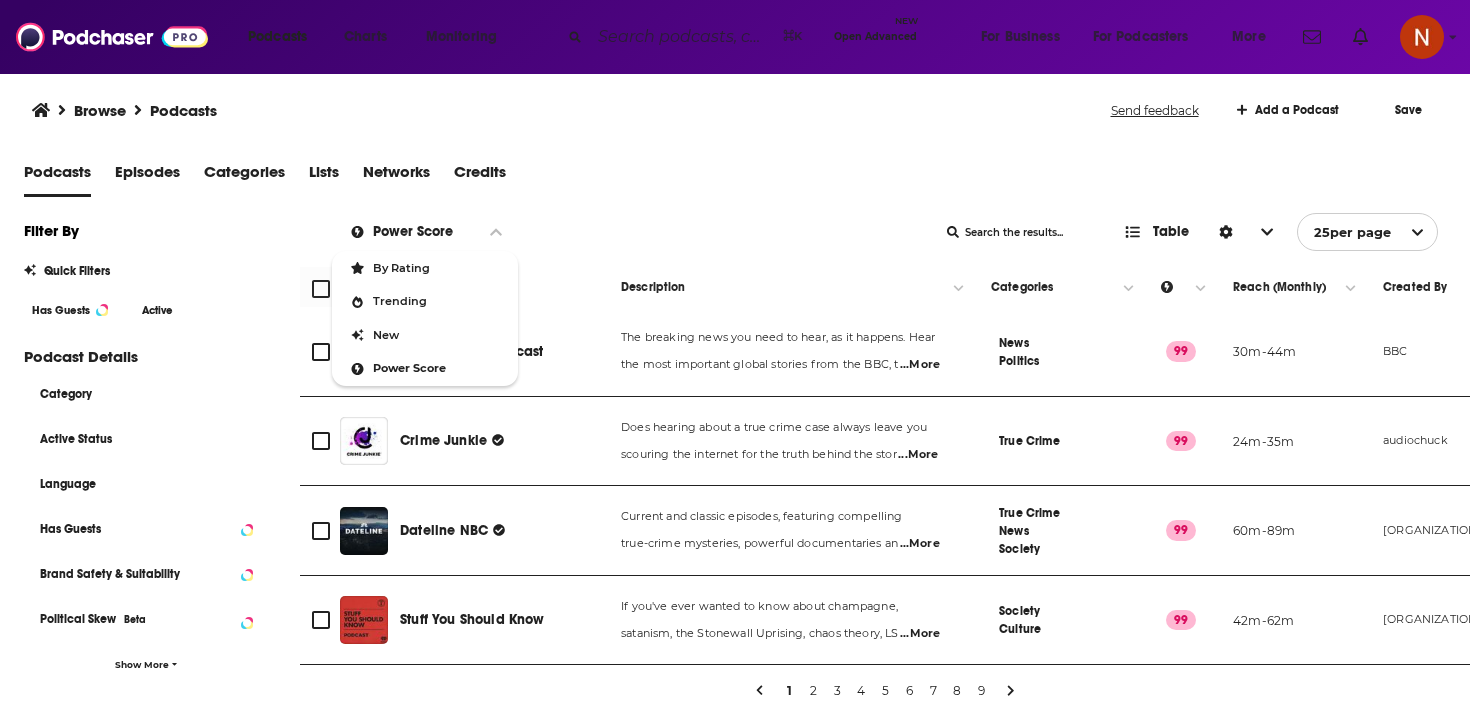 click on "New" at bounding box center (425, 336) 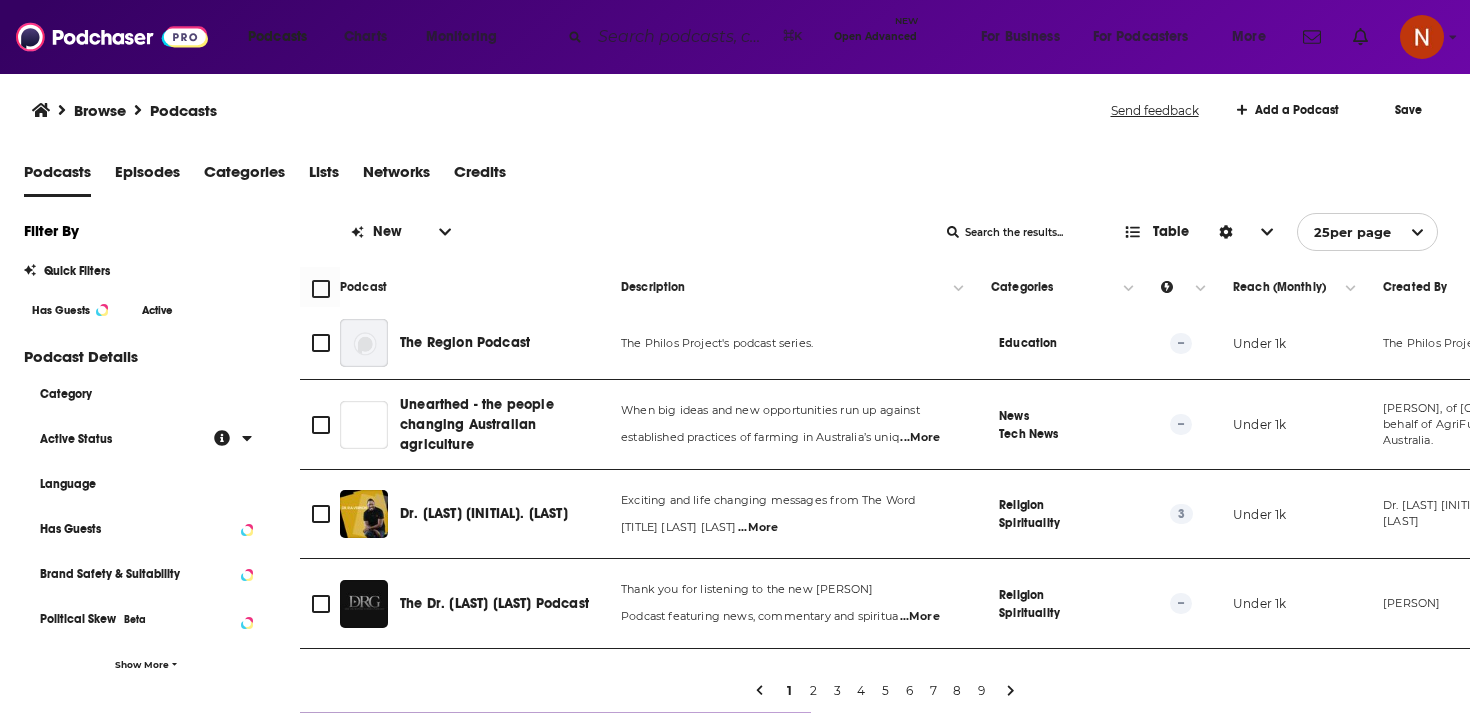 click at bounding box center (247, 438) 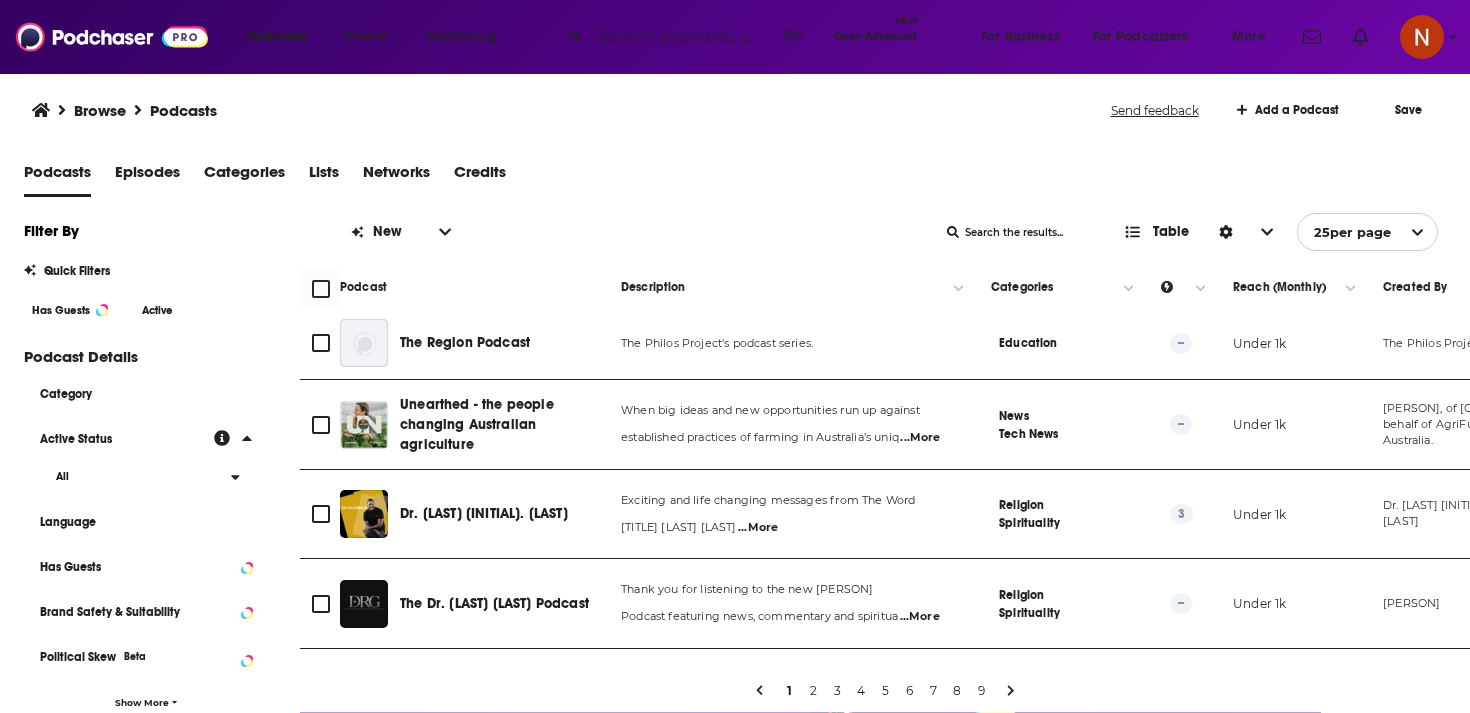 click on "All" at bounding box center [135, 476] 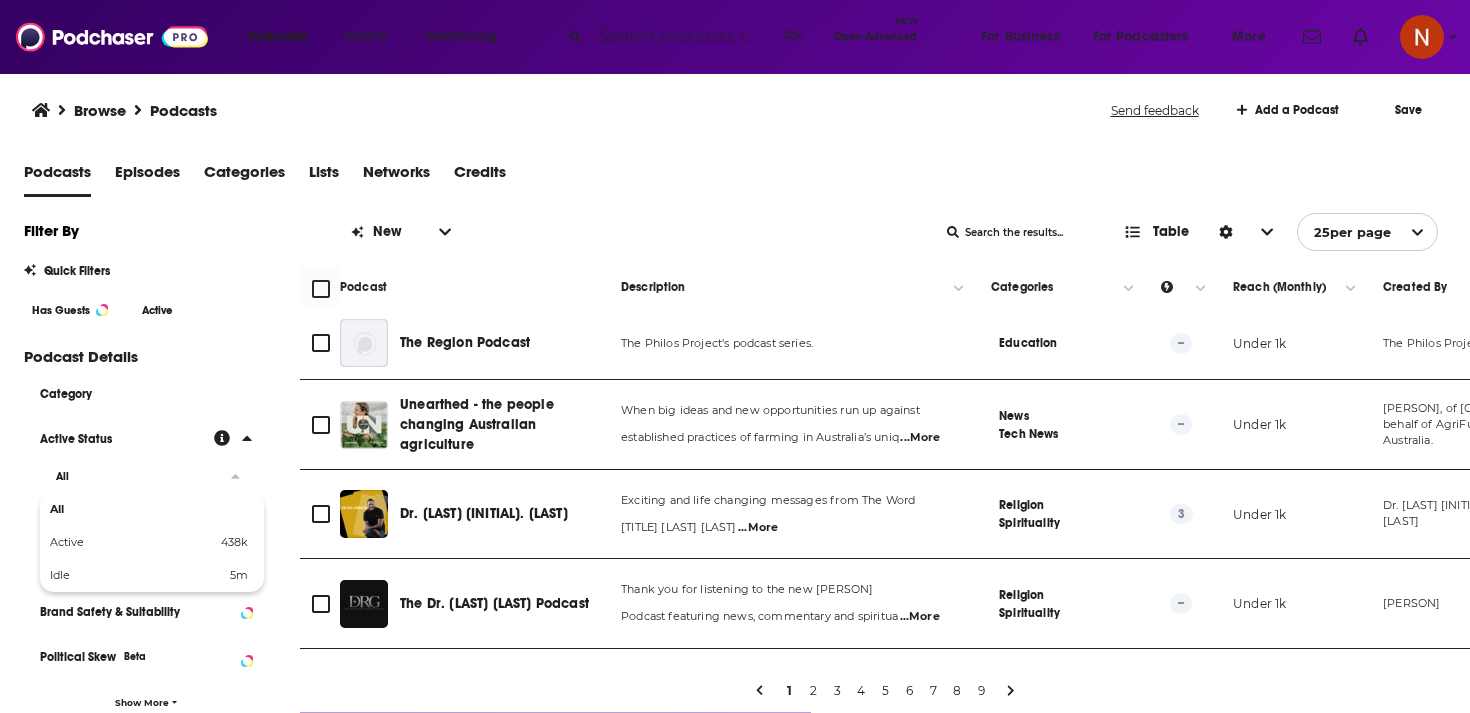 click on "438k" at bounding box center (199, 542) 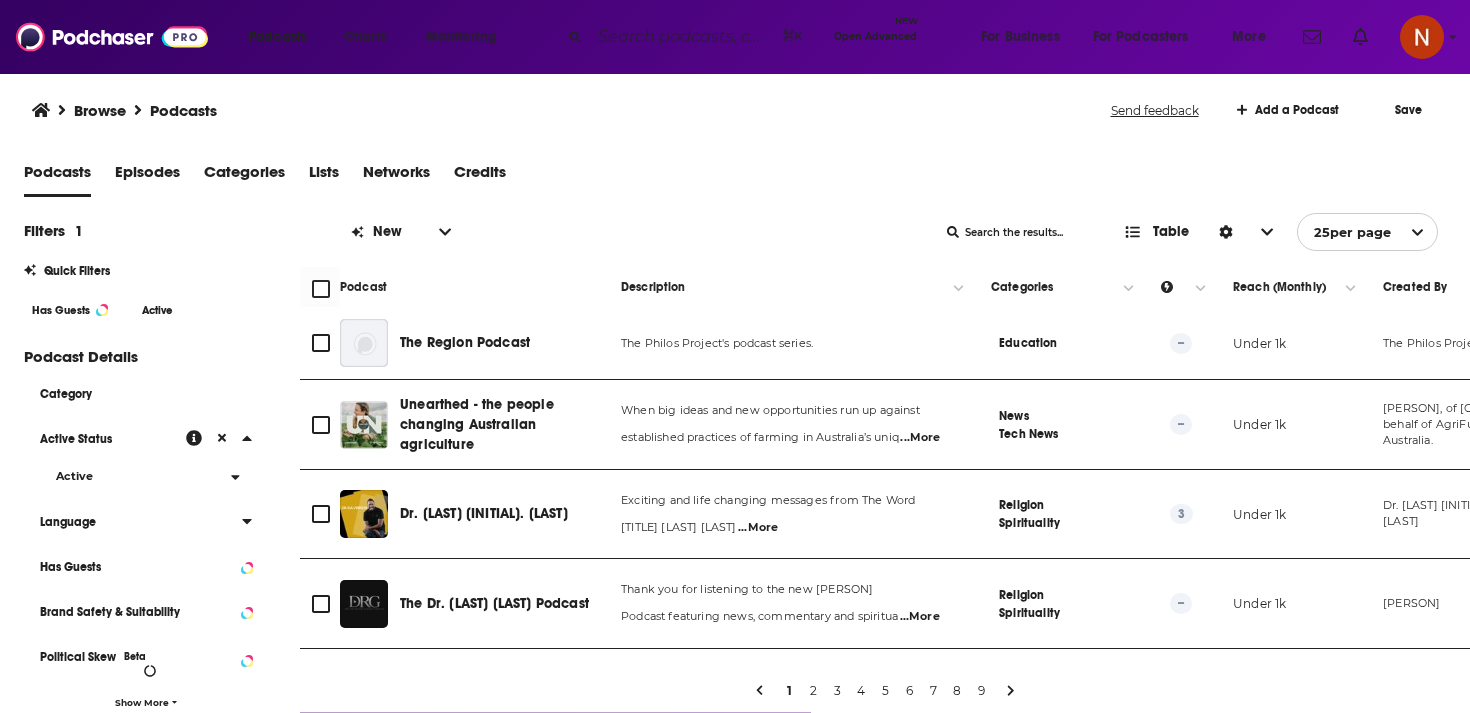 click on "Language" at bounding box center (134, 522) 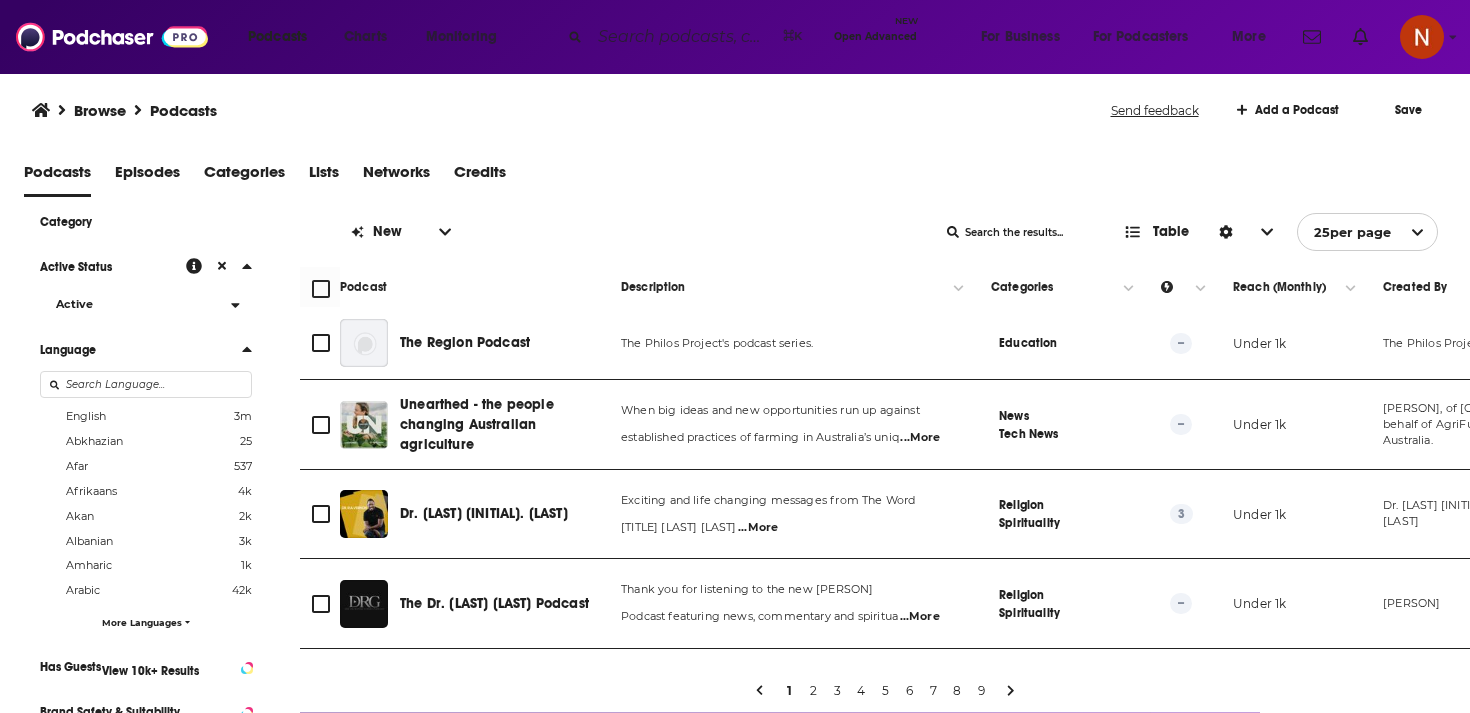 scroll, scrollTop: 176, scrollLeft: 0, axis: vertical 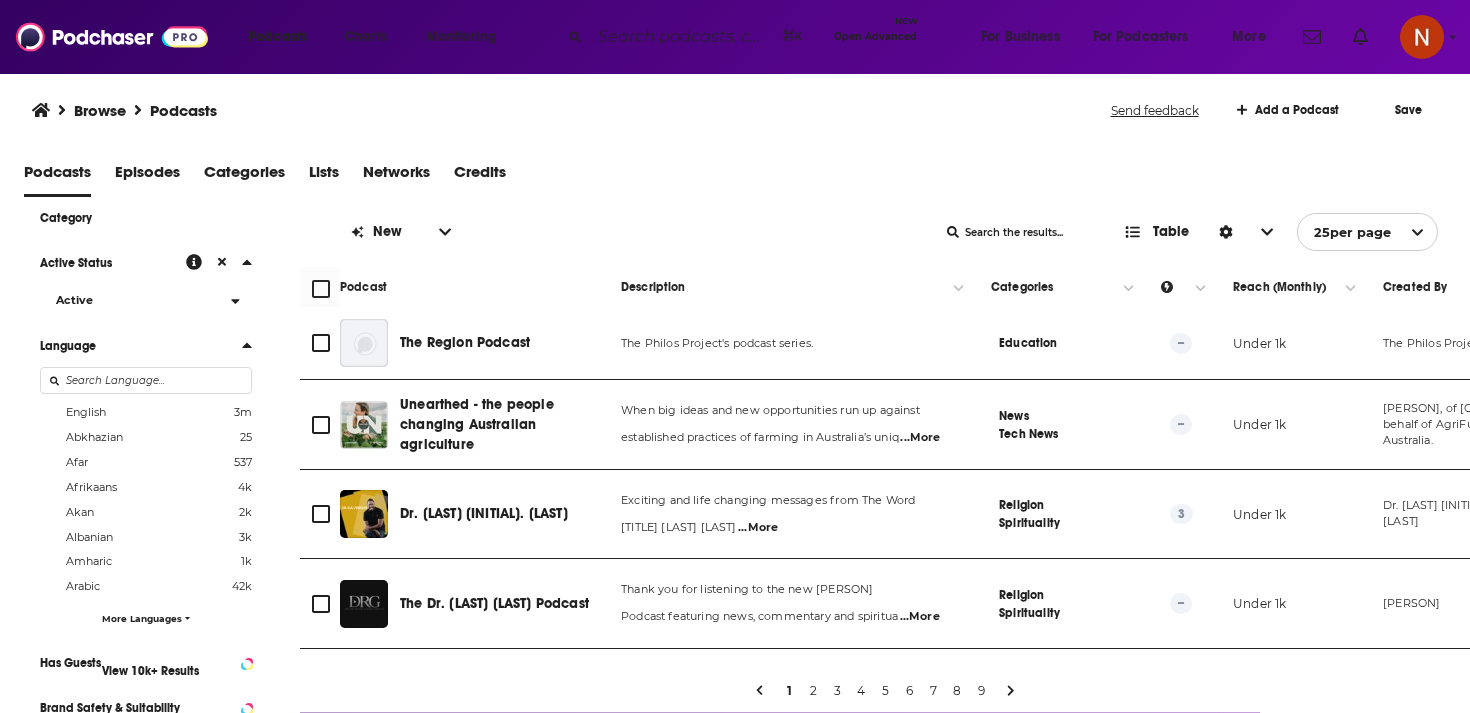 click on "Arabic 42k" at bounding box center (146, 586) 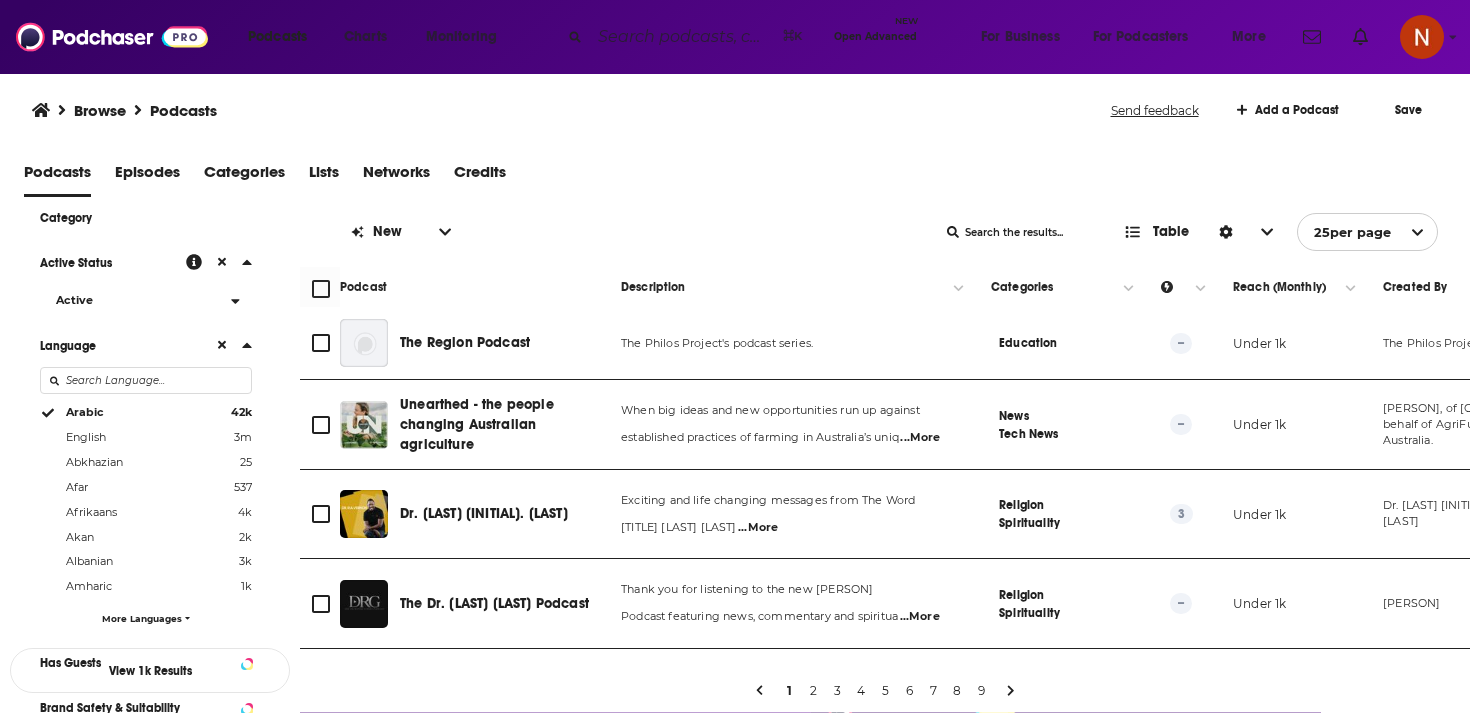 click on "View 1k Results" at bounding box center [150, 670] 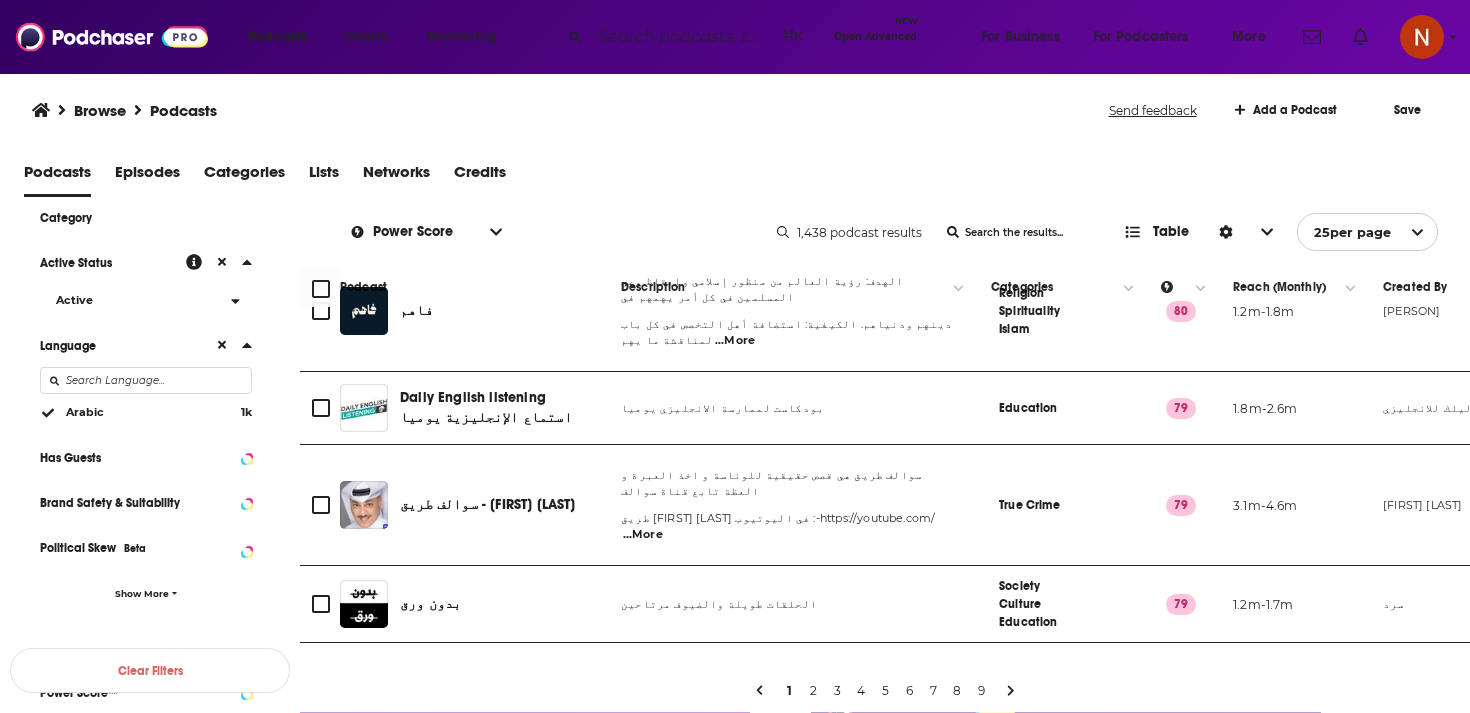 scroll, scrollTop: 182, scrollLeft: 0, axis: vertical 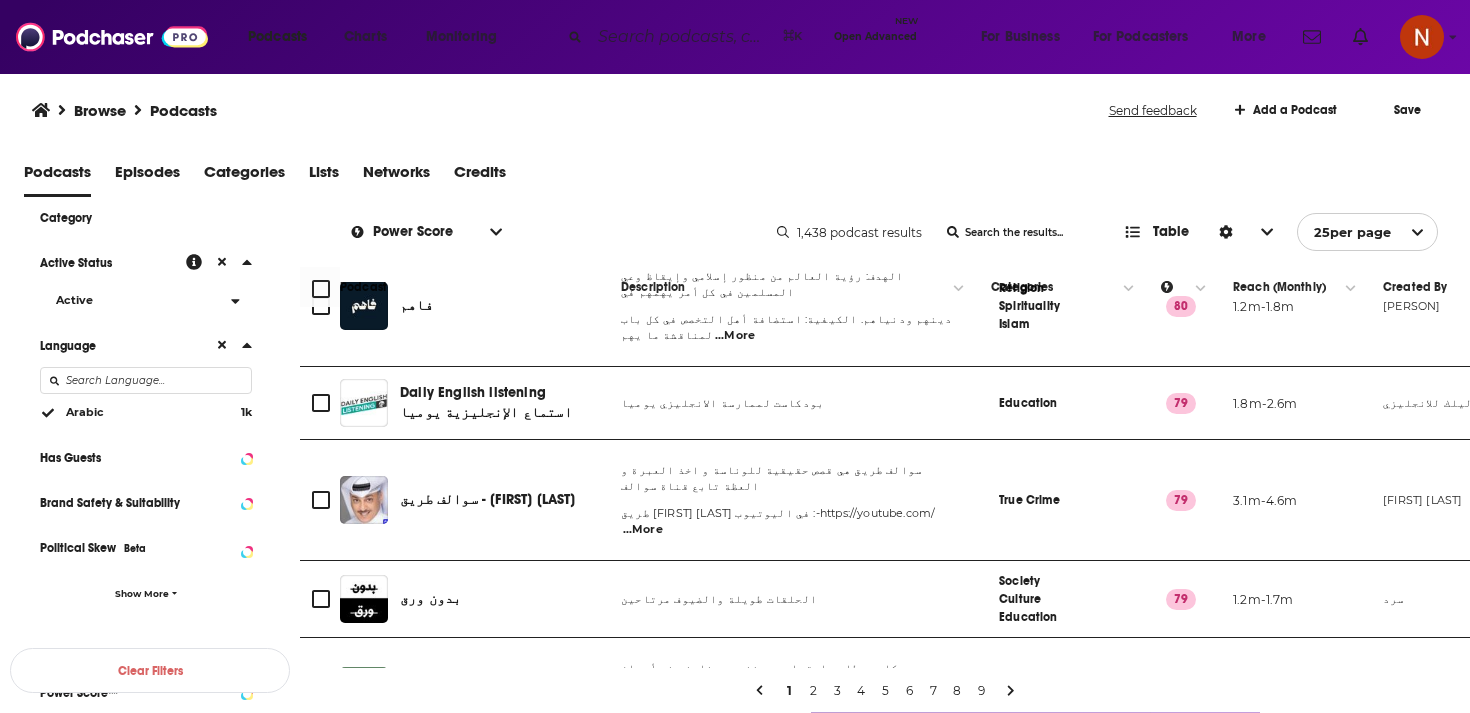click at bounding box center [497, 232] 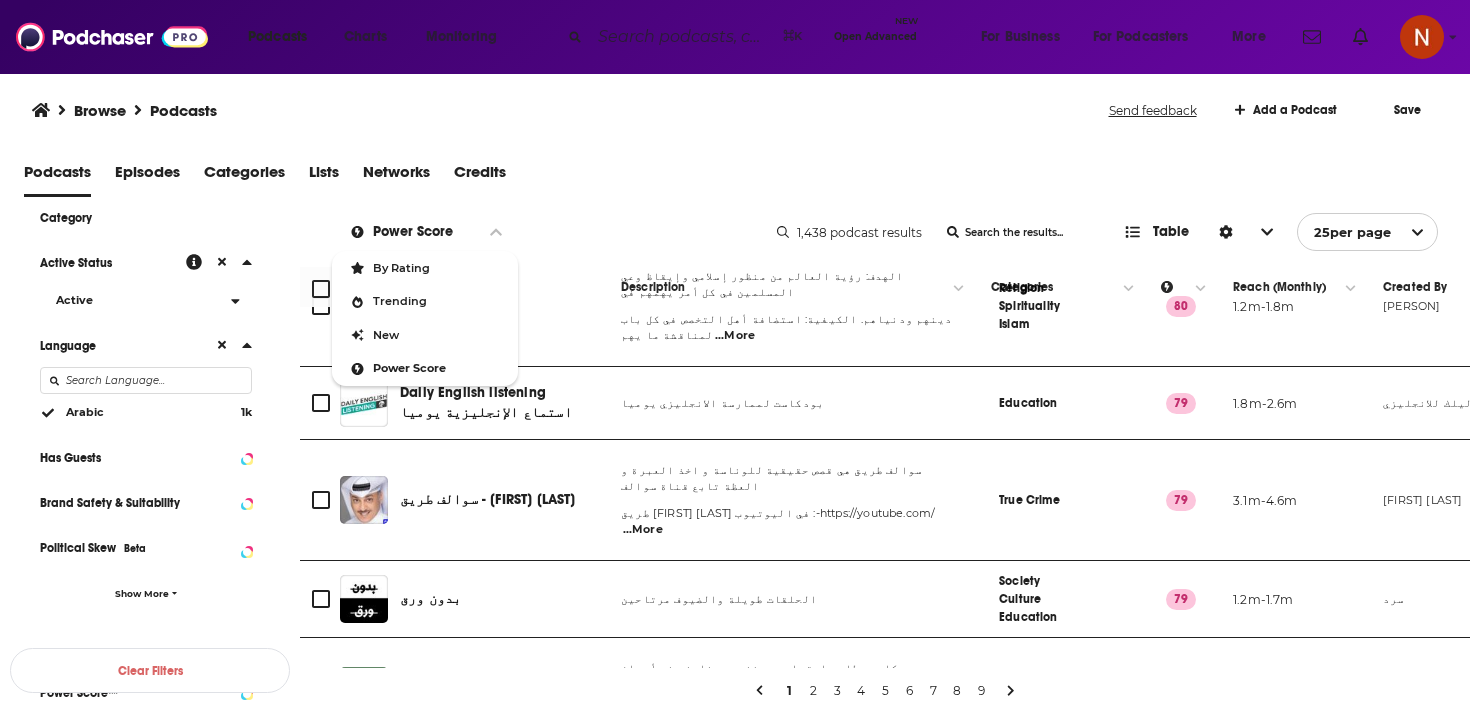 click on "Trending" at bounding box center [425, 302] 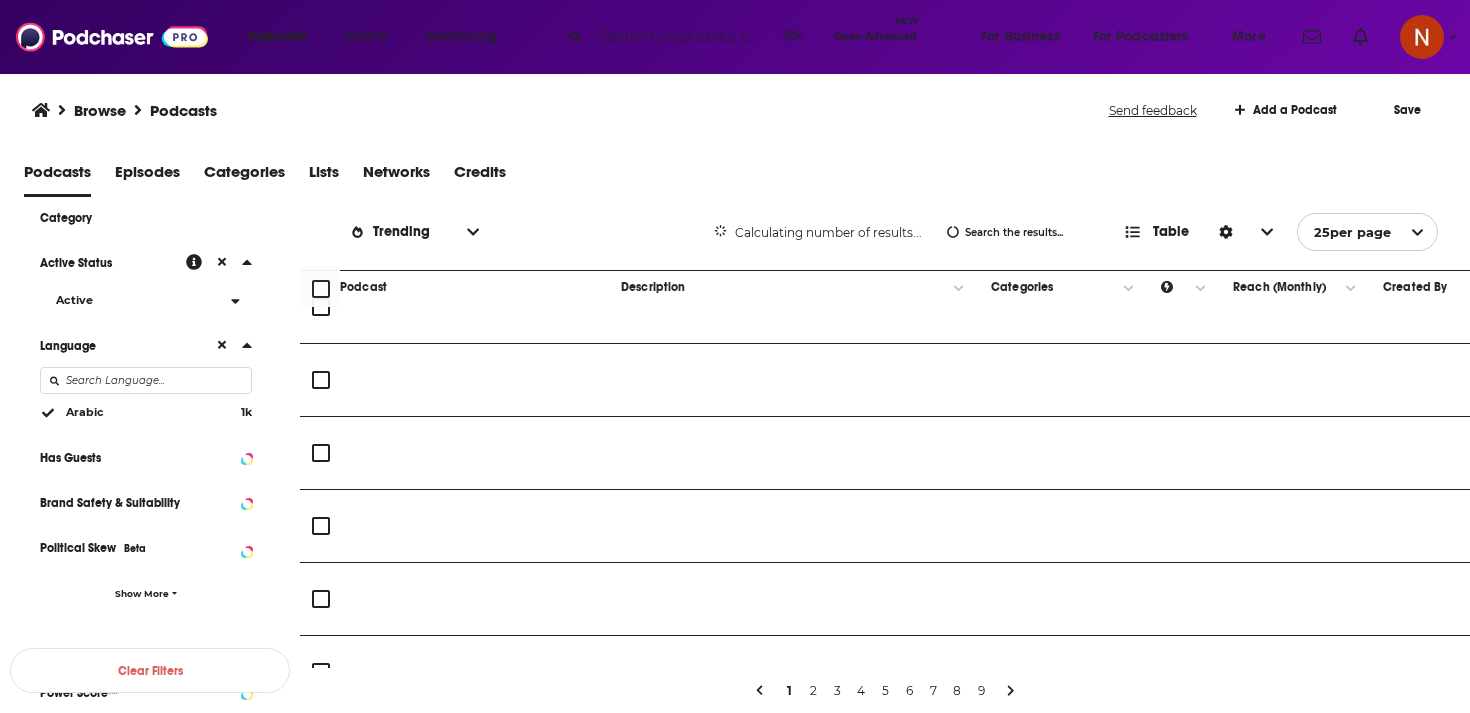scroll, scrollTop: 0, scrollLeft: 0, axis: both 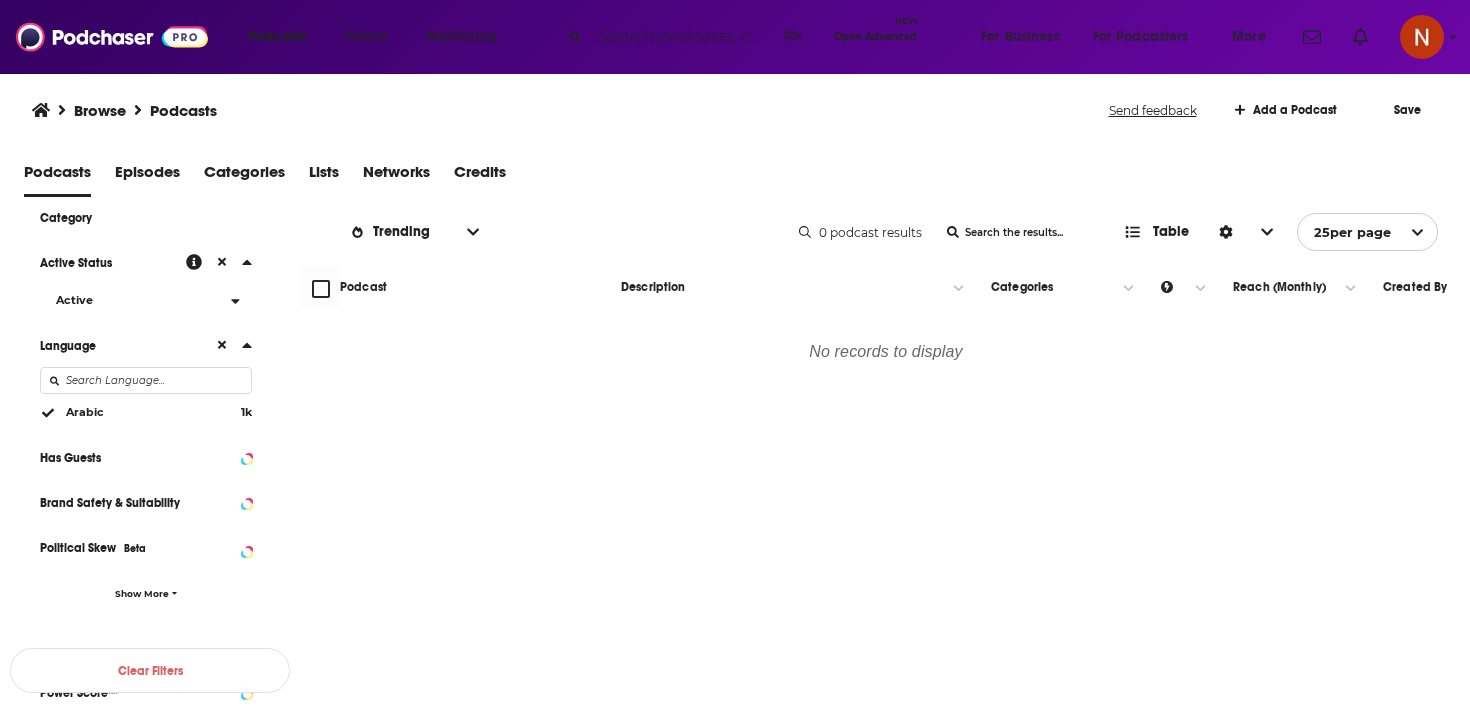 click at bounding box center (474, 232) 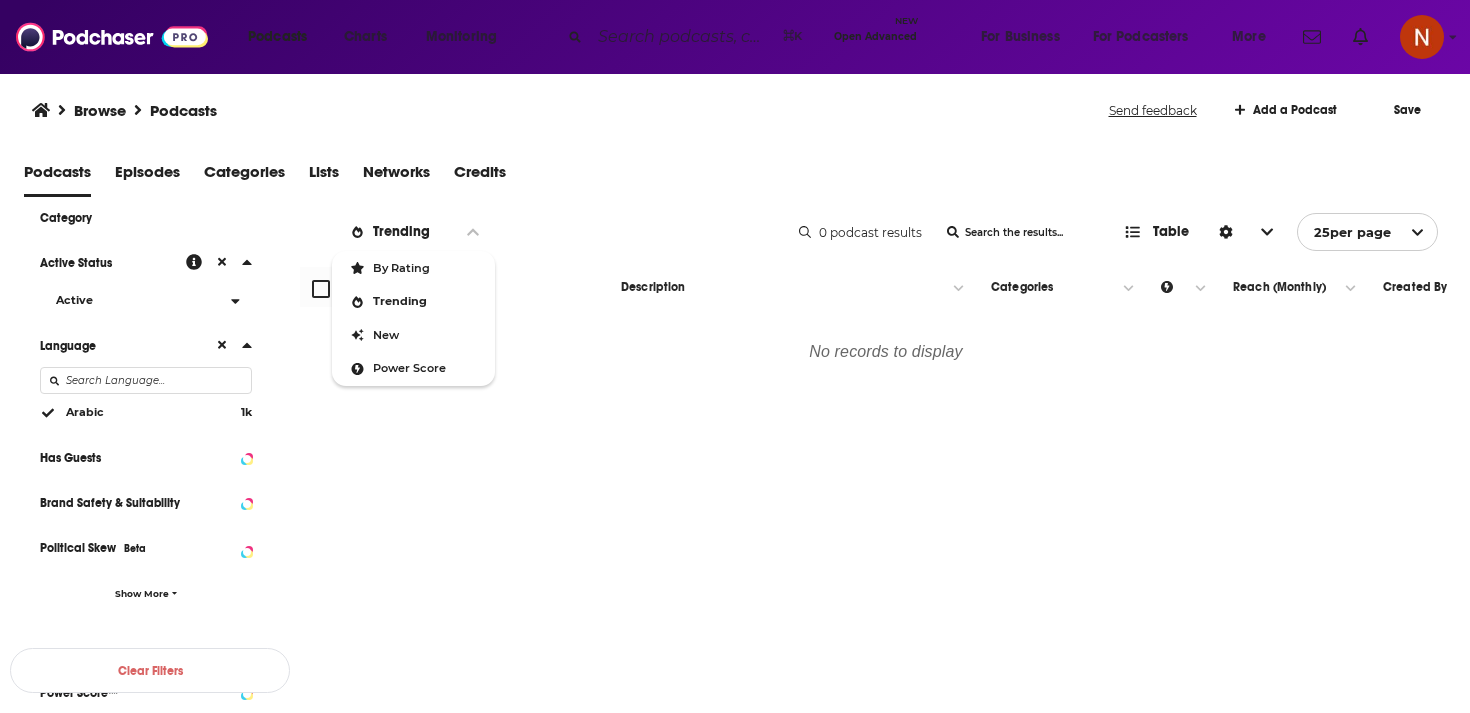 click on "New" at bounding box center [426, 335] 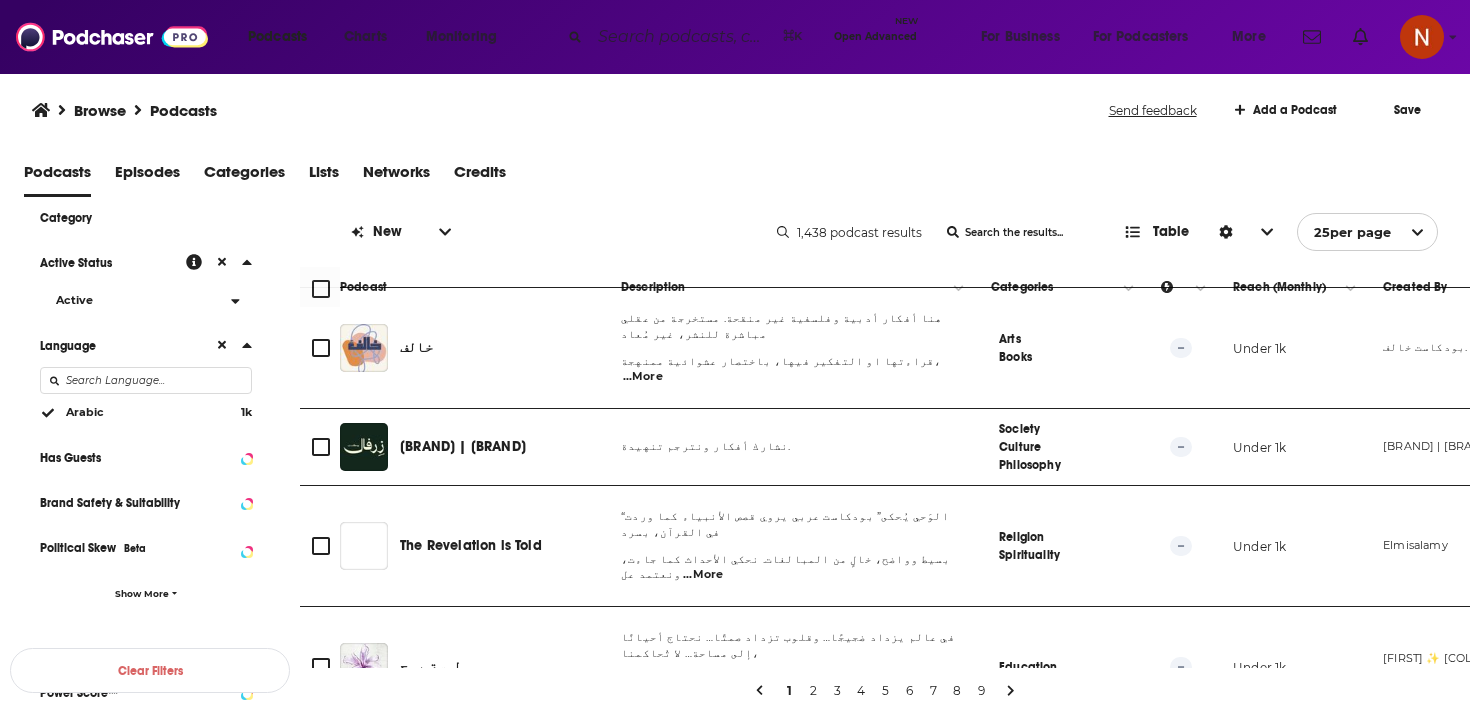 scroll, scrollTop: 1495, scrollLeft: 0, axis: vertical 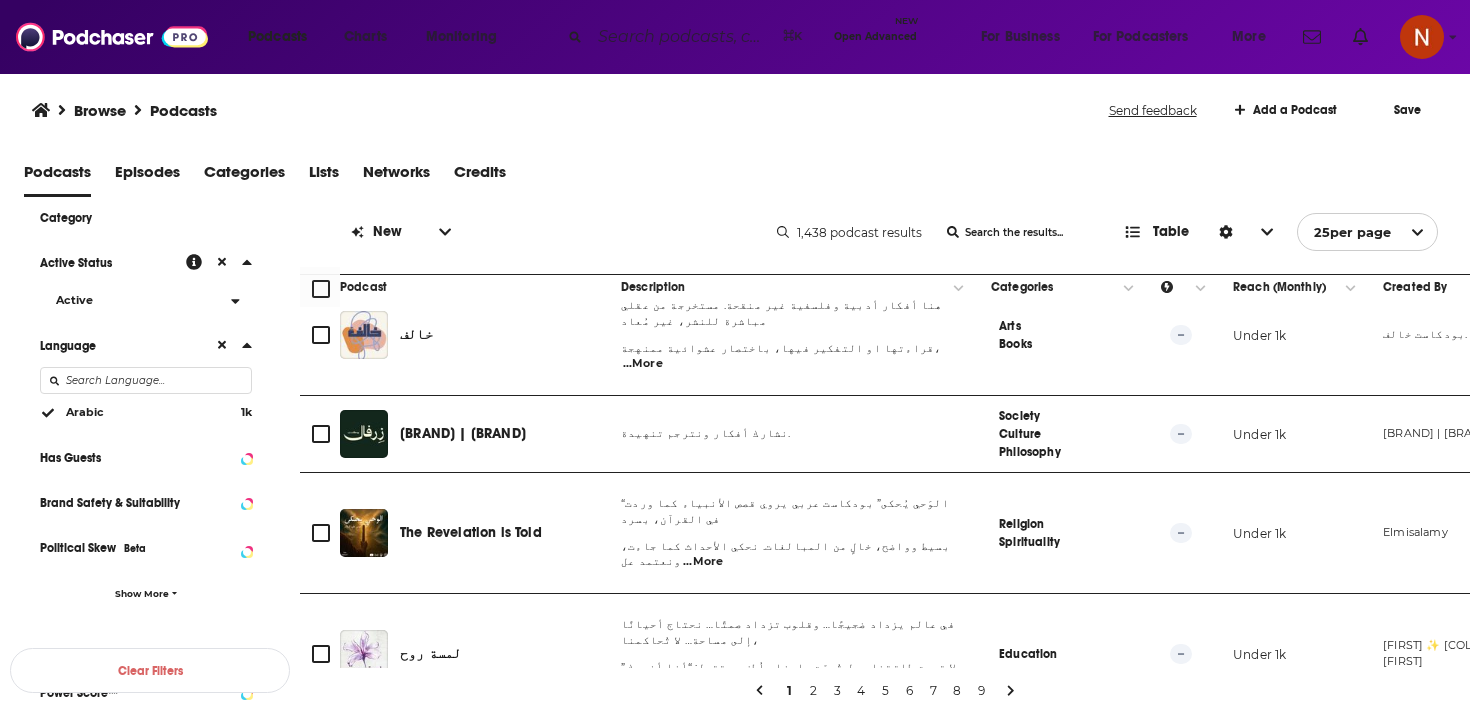 click at bounding box center [446, 232] 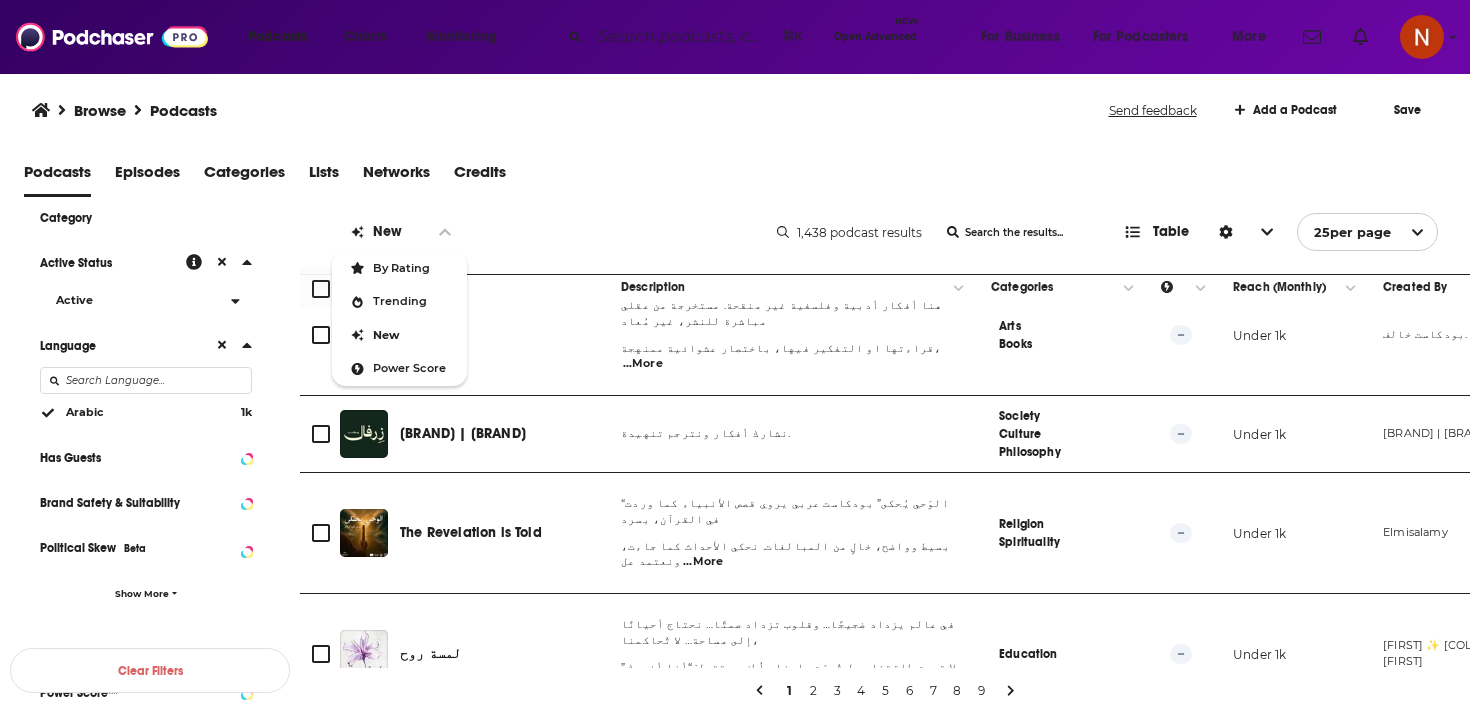 click on "By Rating" at bounding box center (399, 268) 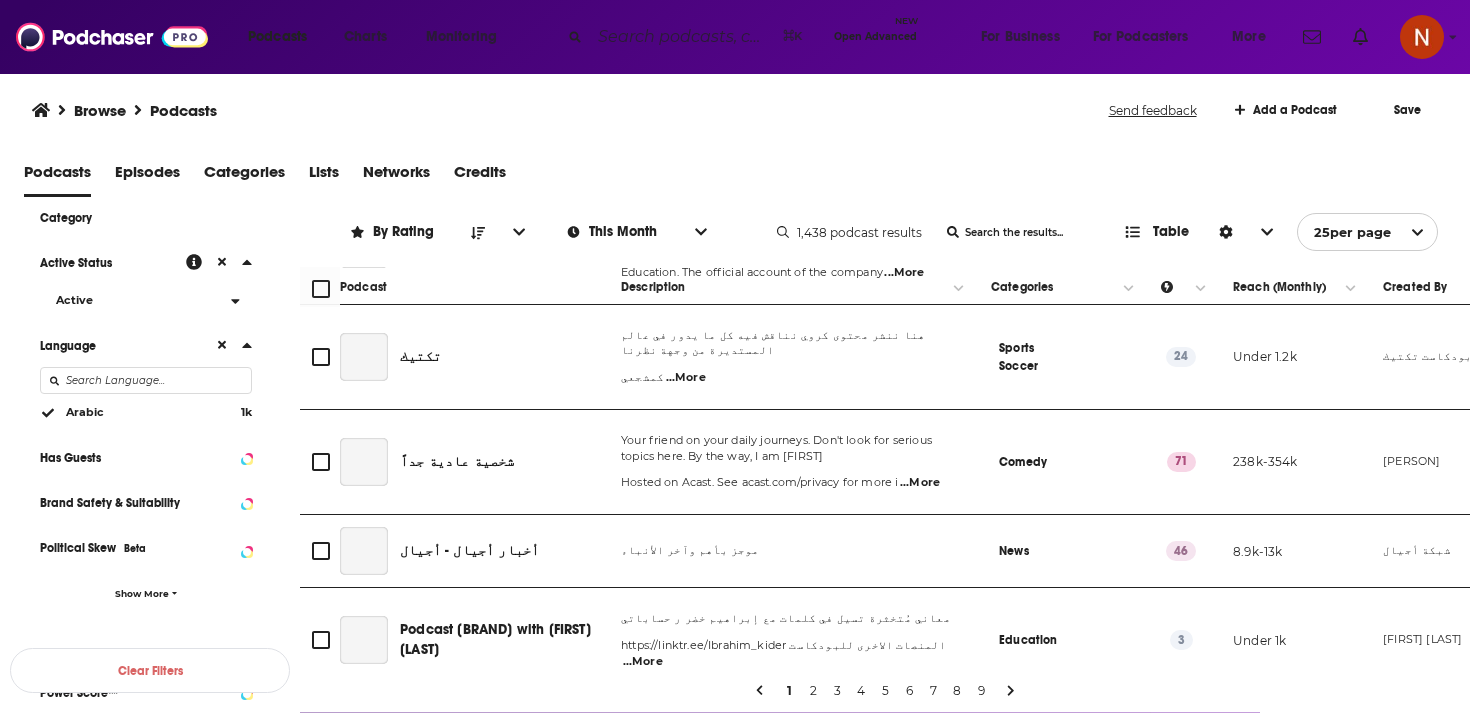 scroll, scrollTop: 1410, scrollLeft: 0, axis: vertical 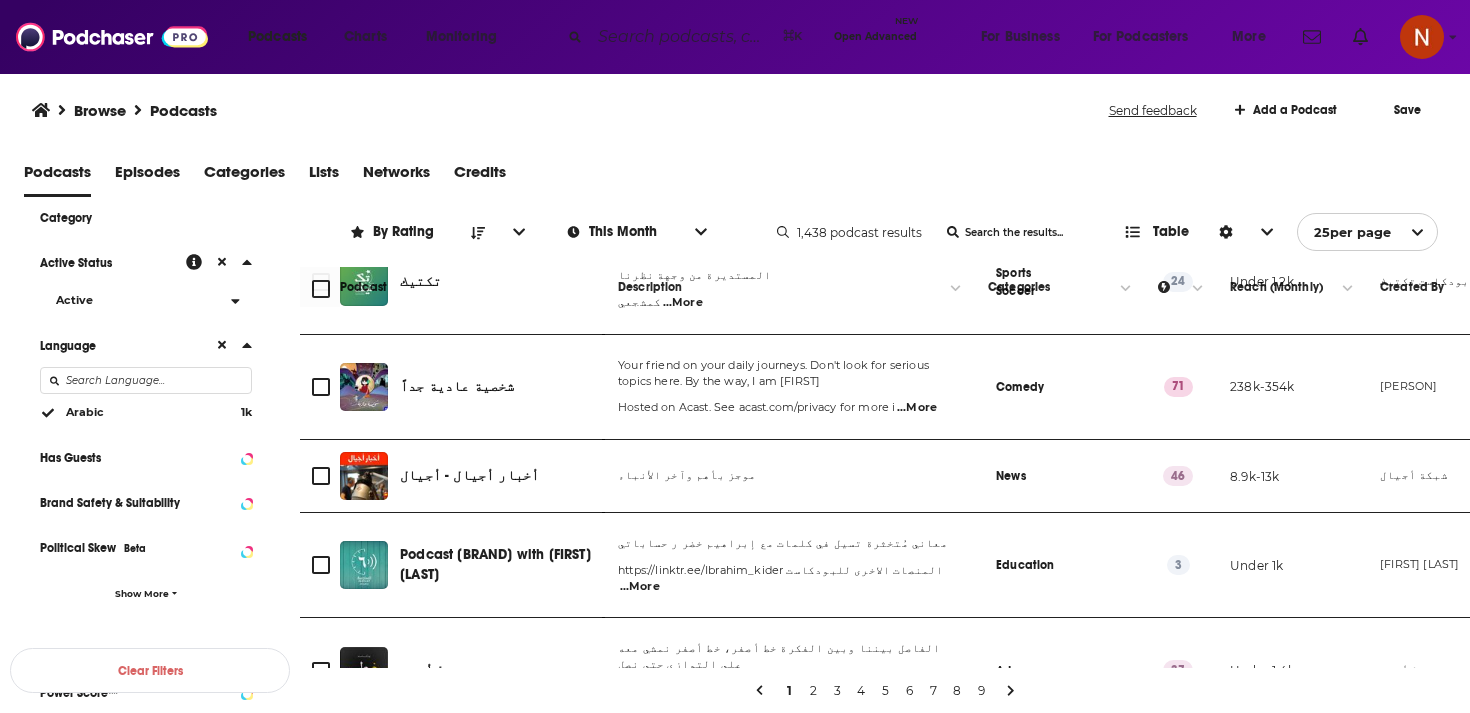 click on "2" at bounding box center (813, 691) 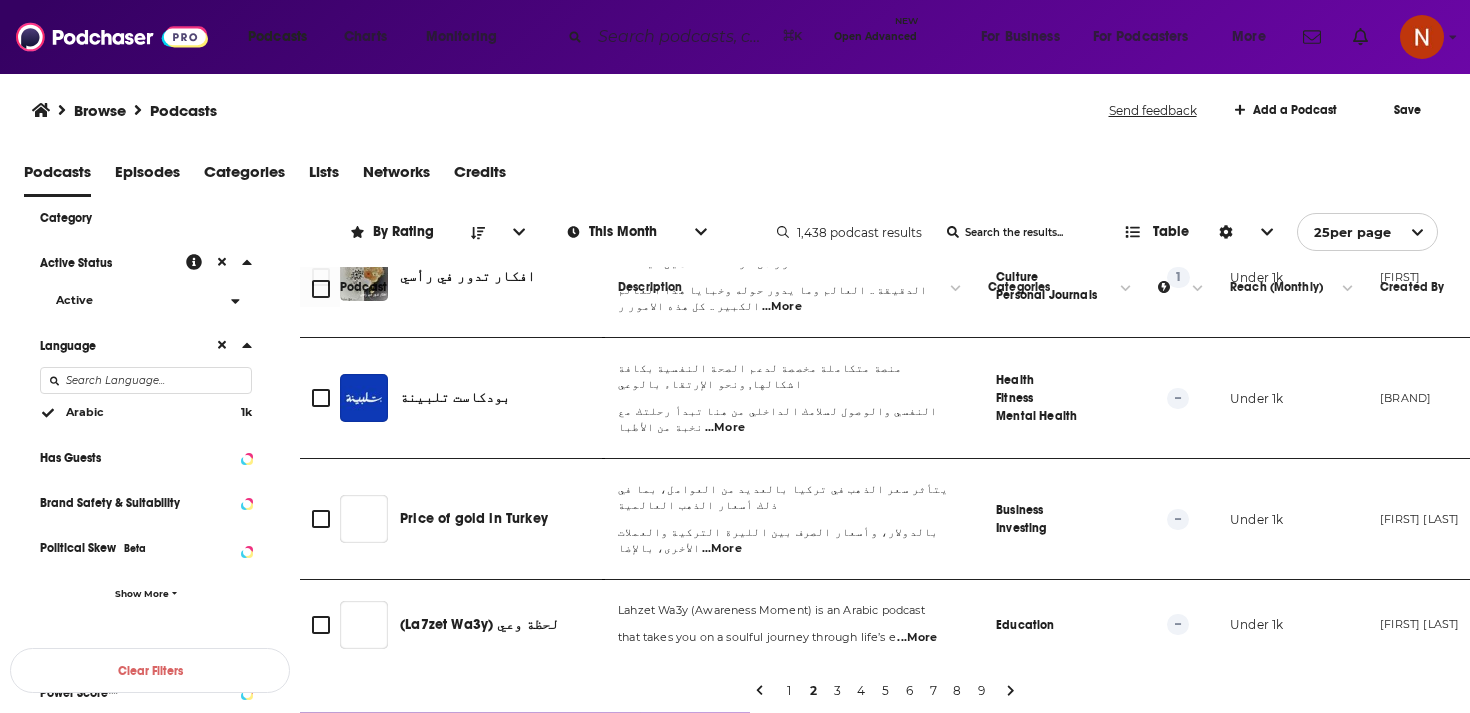 scroll, scrollTop: 217, scrollLeft: 3, axis: both 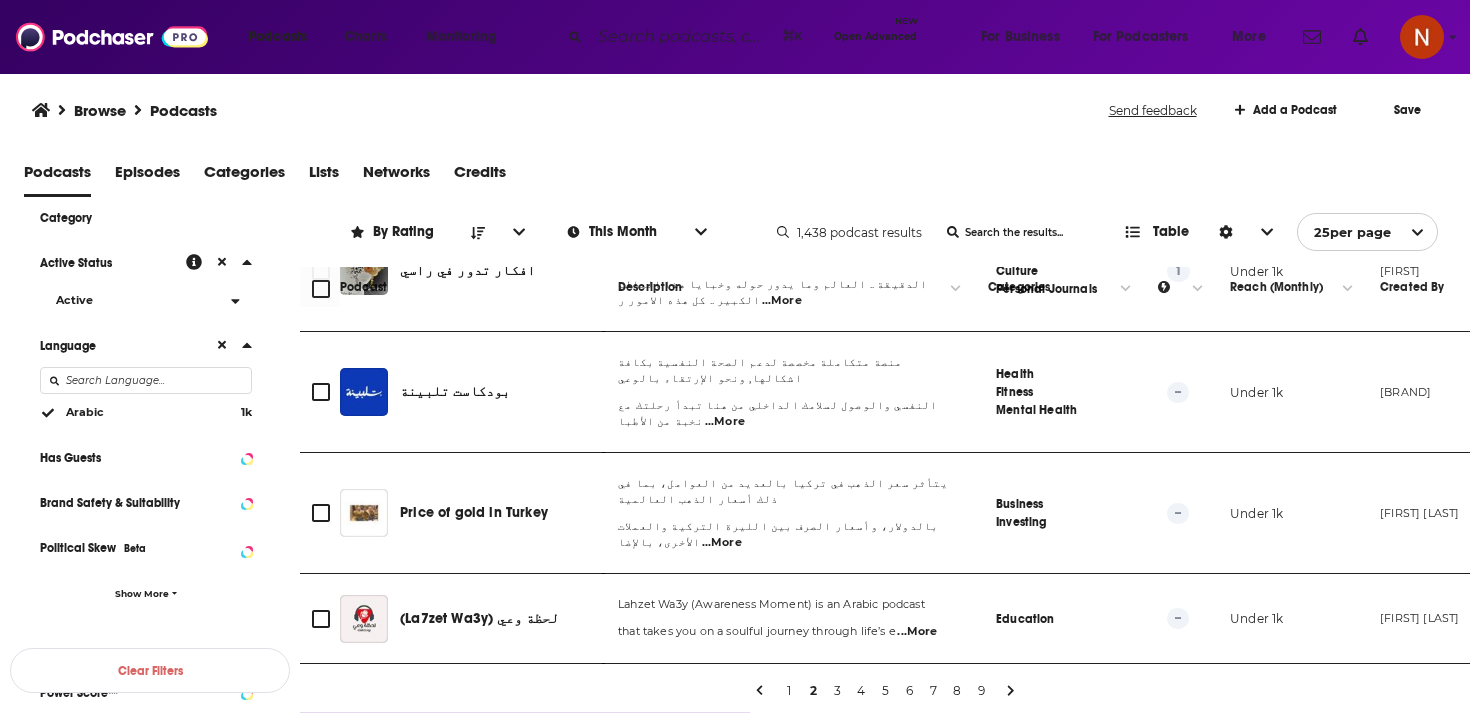 click on "Podcasts Episodes Categories Lists Networks Credits" at bounding box center [739, 176] 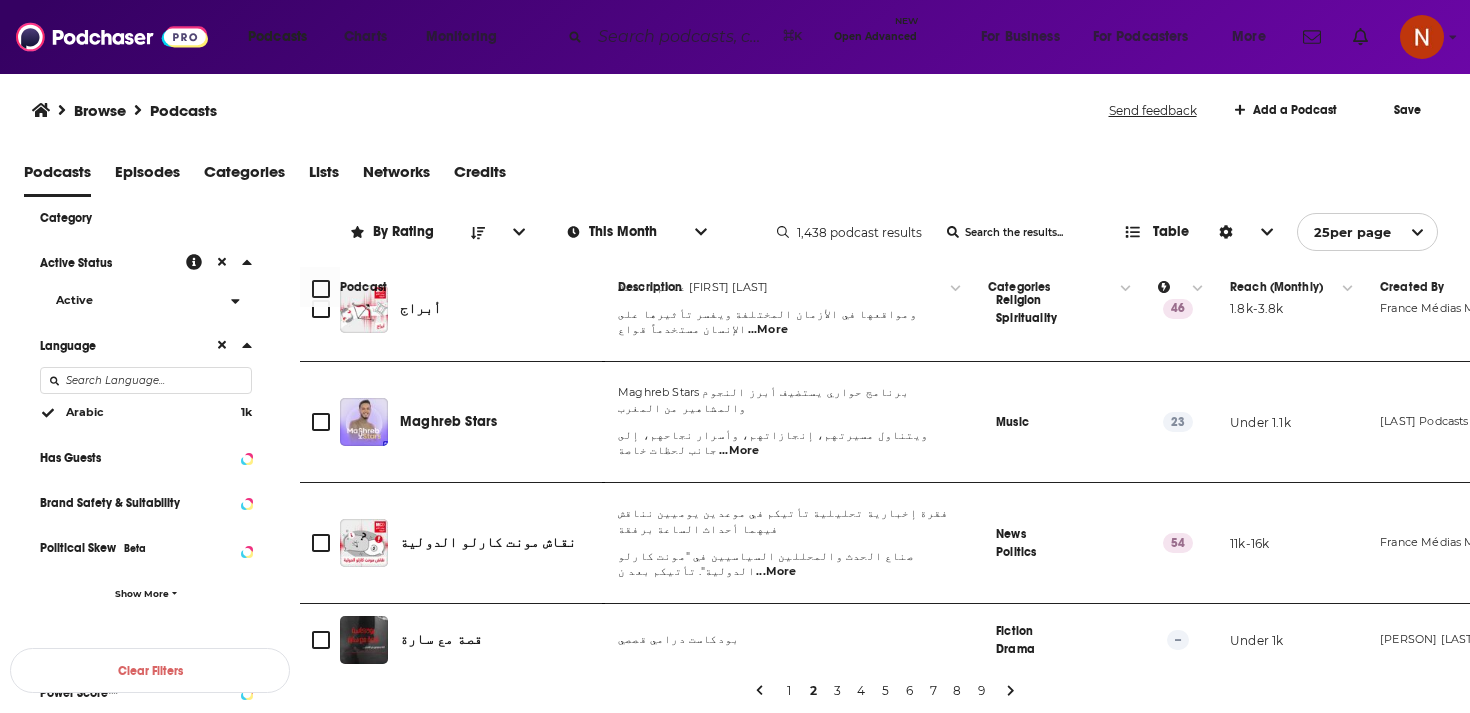 scroll, scrollTop: 1491, scrollLeft: 3, axis: both 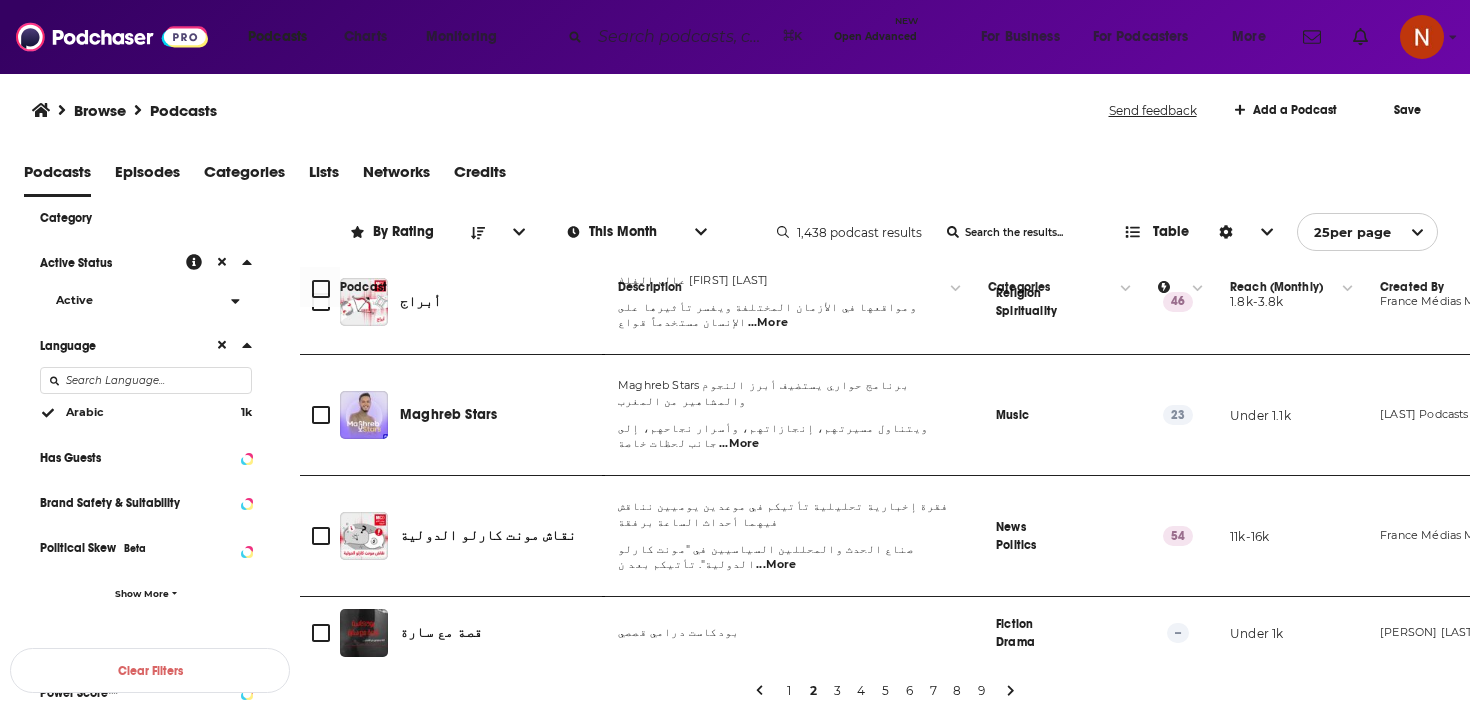 click on "3" at bounding box center [837, 691] 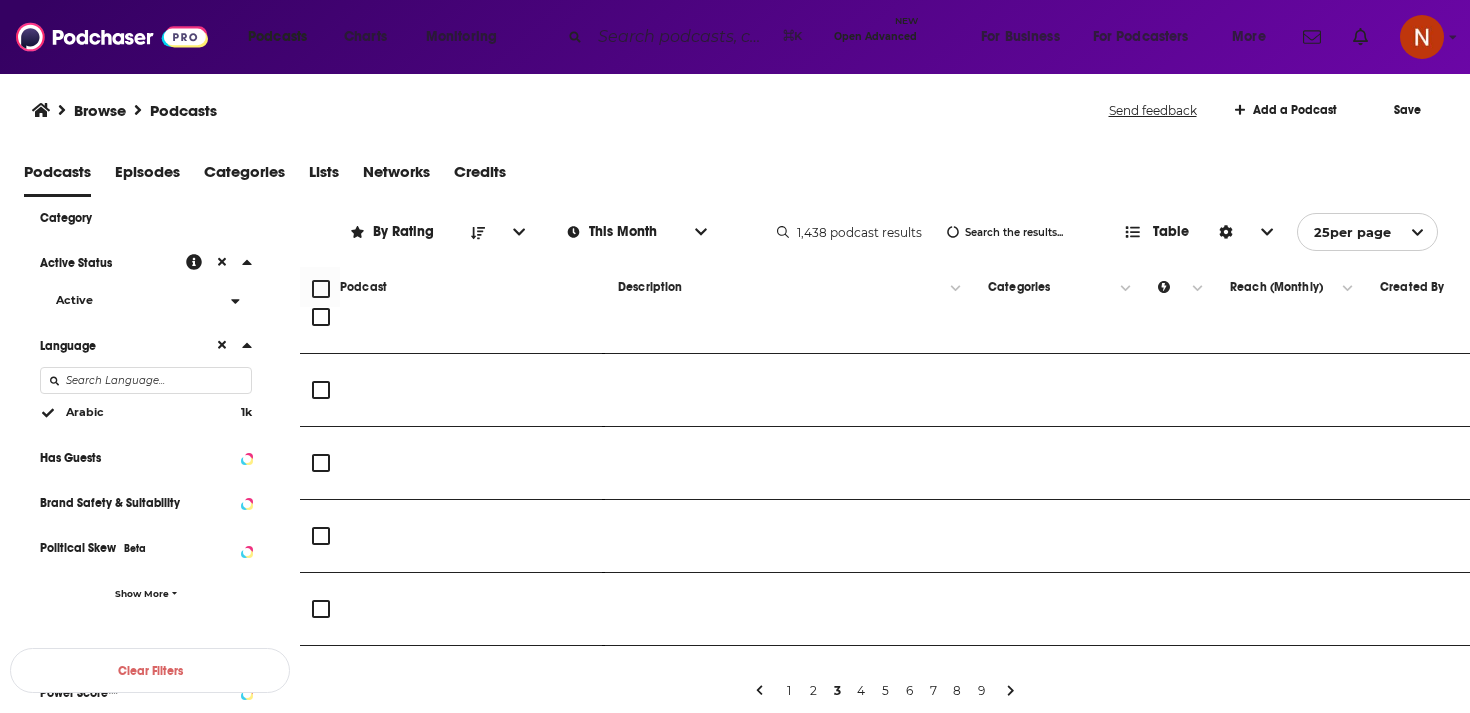 scroll, scrollTop: 0, scrollLeft: 3, axis: horizontal 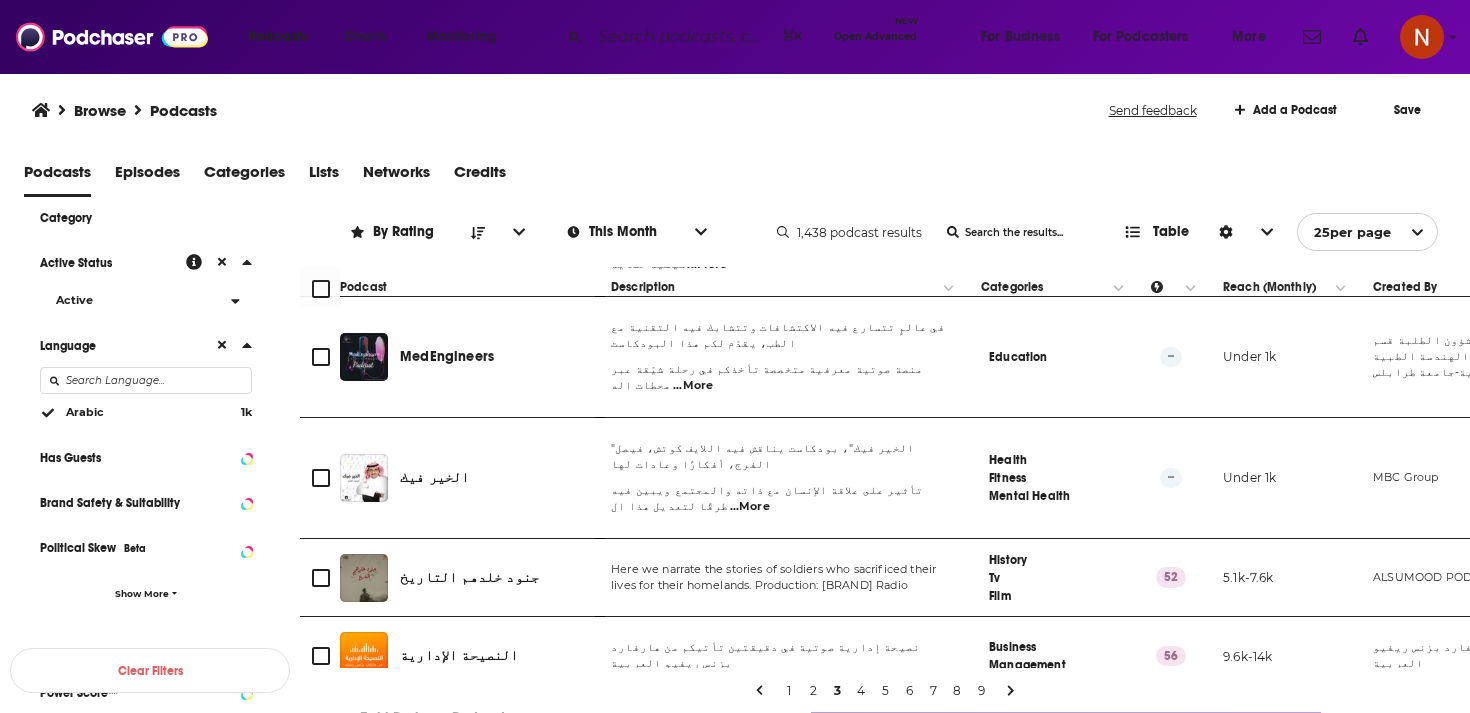 click on "4" at bounding box center [861, 691] 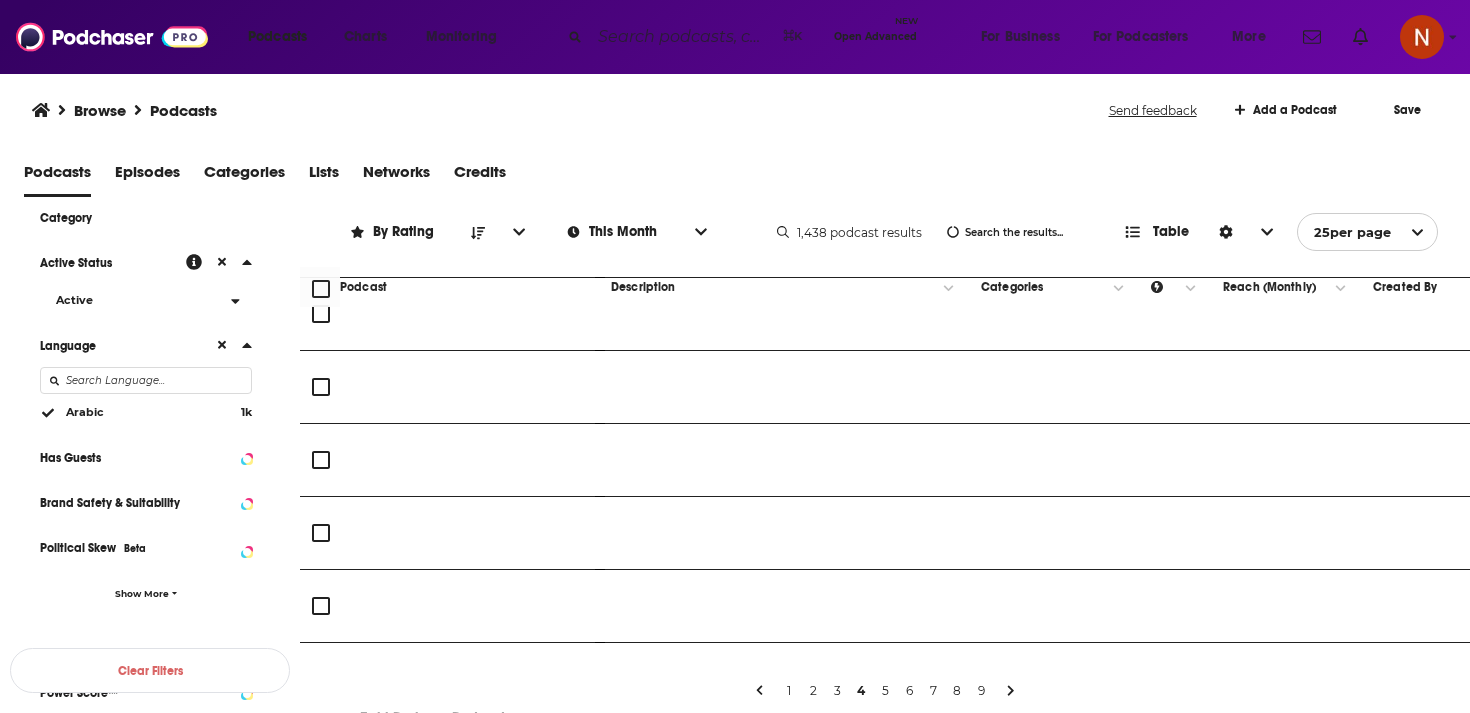 scroll, scrollTop: 0, scrollLeft: 10, axis: horizontal 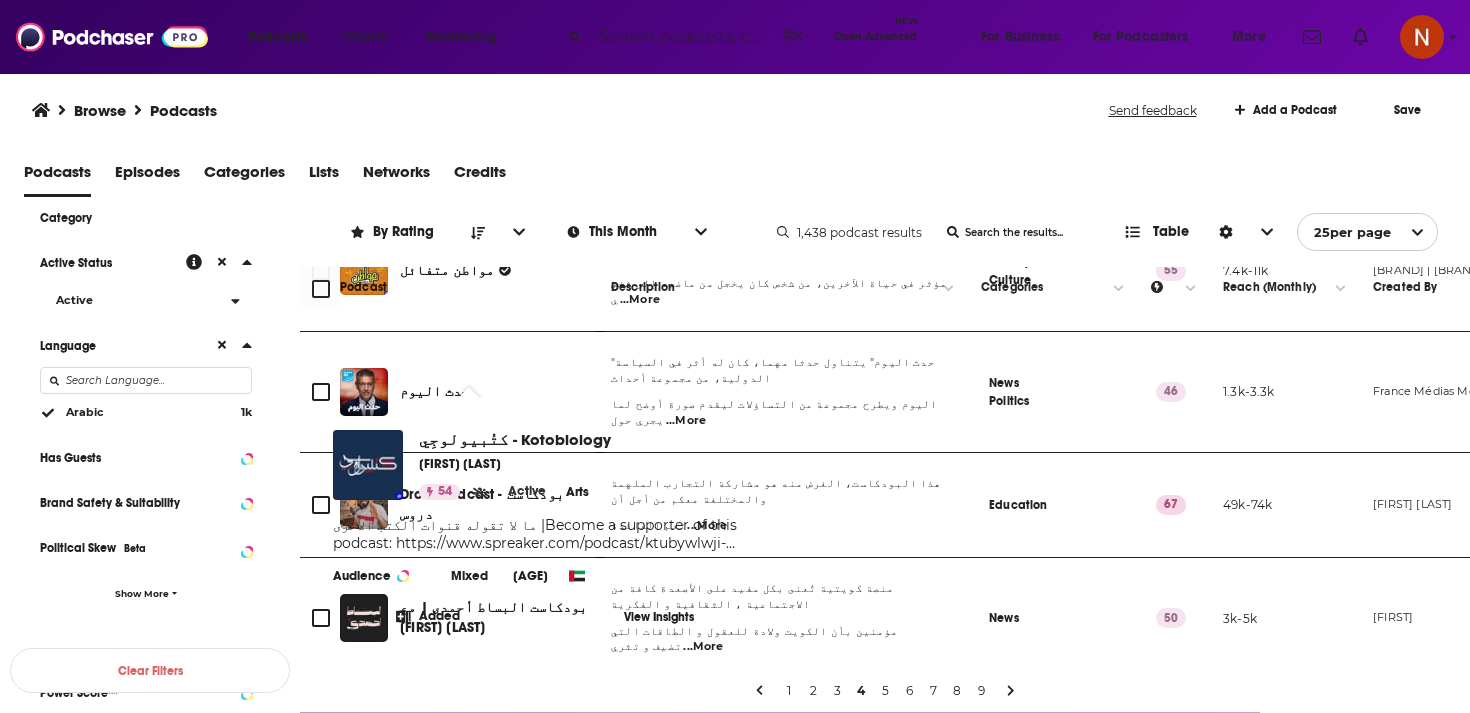 click on "ما لا تقوله قنوات الكتب الأخرى |Become a supporter of this podcast: https://www.spreaker.com/podcast/ktubywlwji-kotobiology--6402808/support." at bounding box center [539, 534] 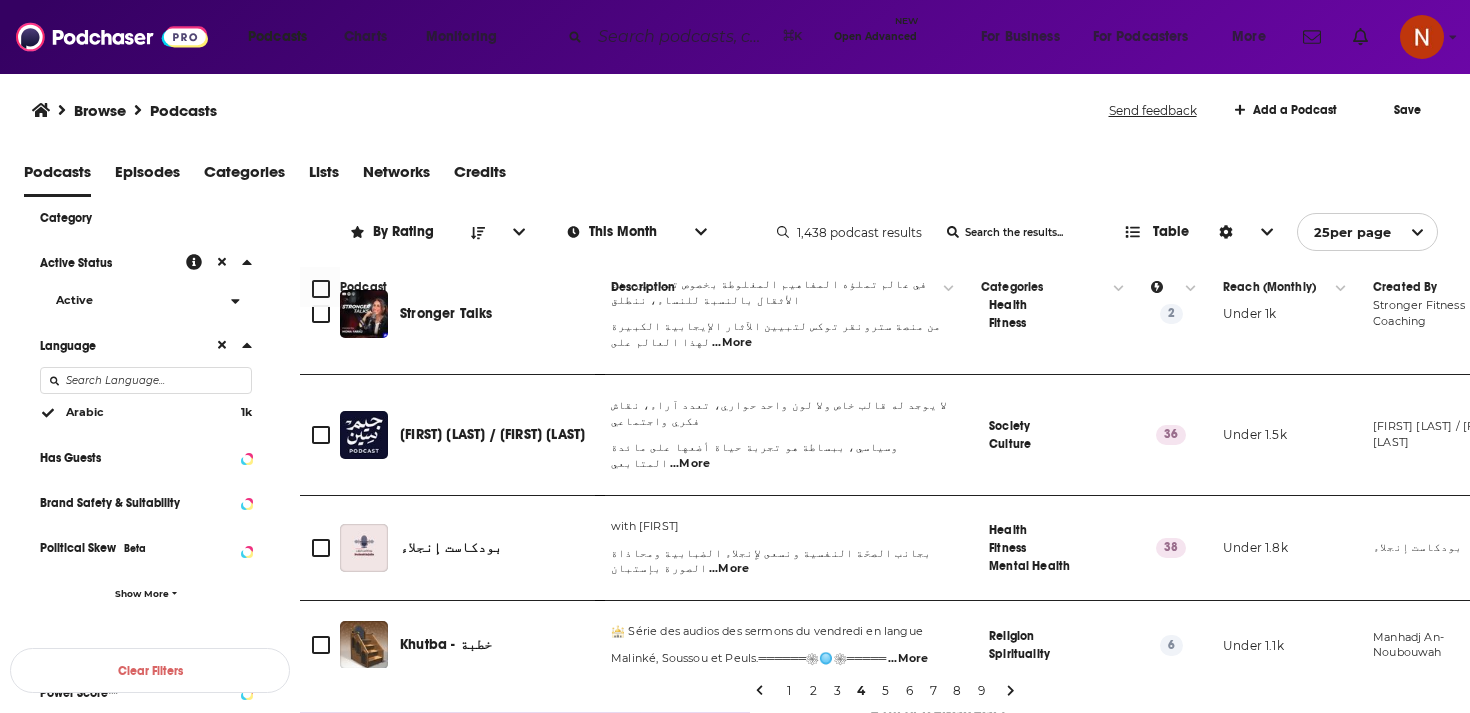 scroll, scrollTop: 1479, scrollLeft: 10, axis: both 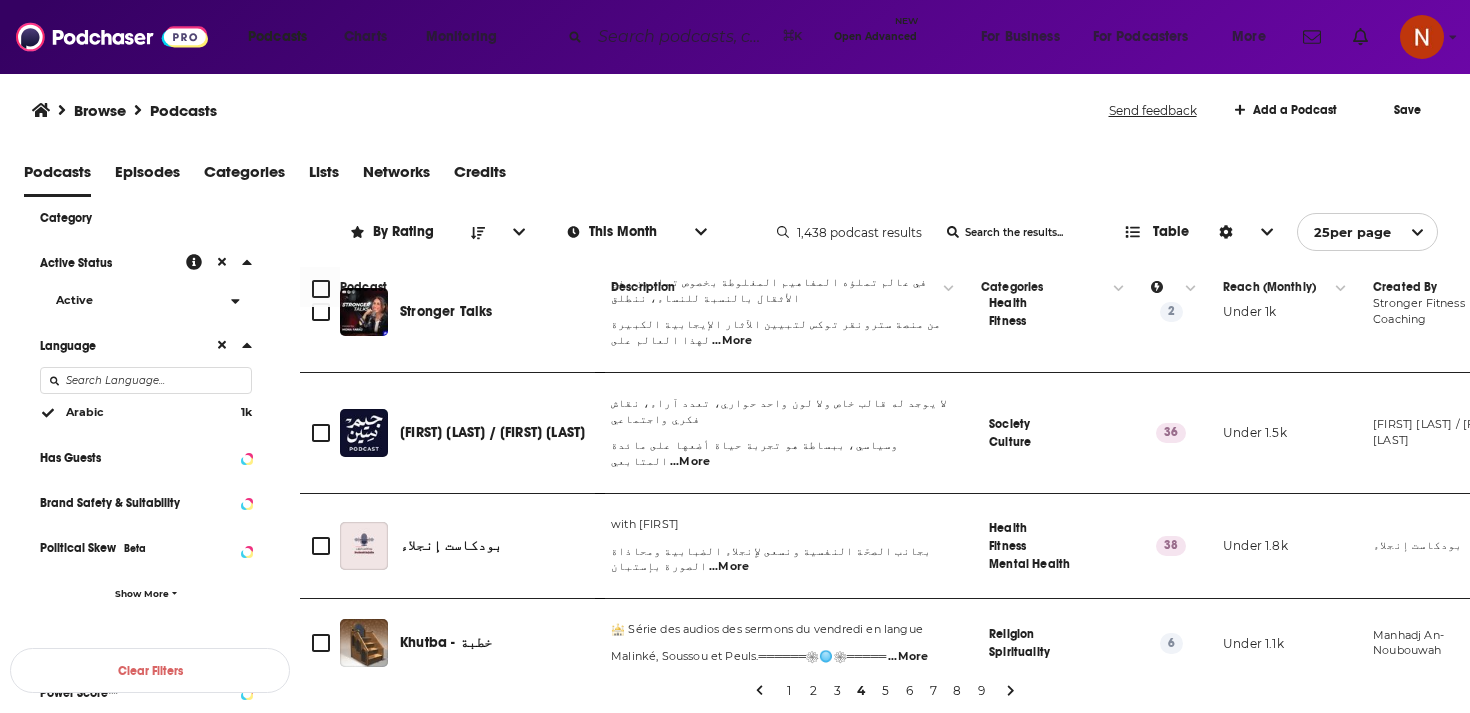 click on "5" at bounding box center [885, 691] 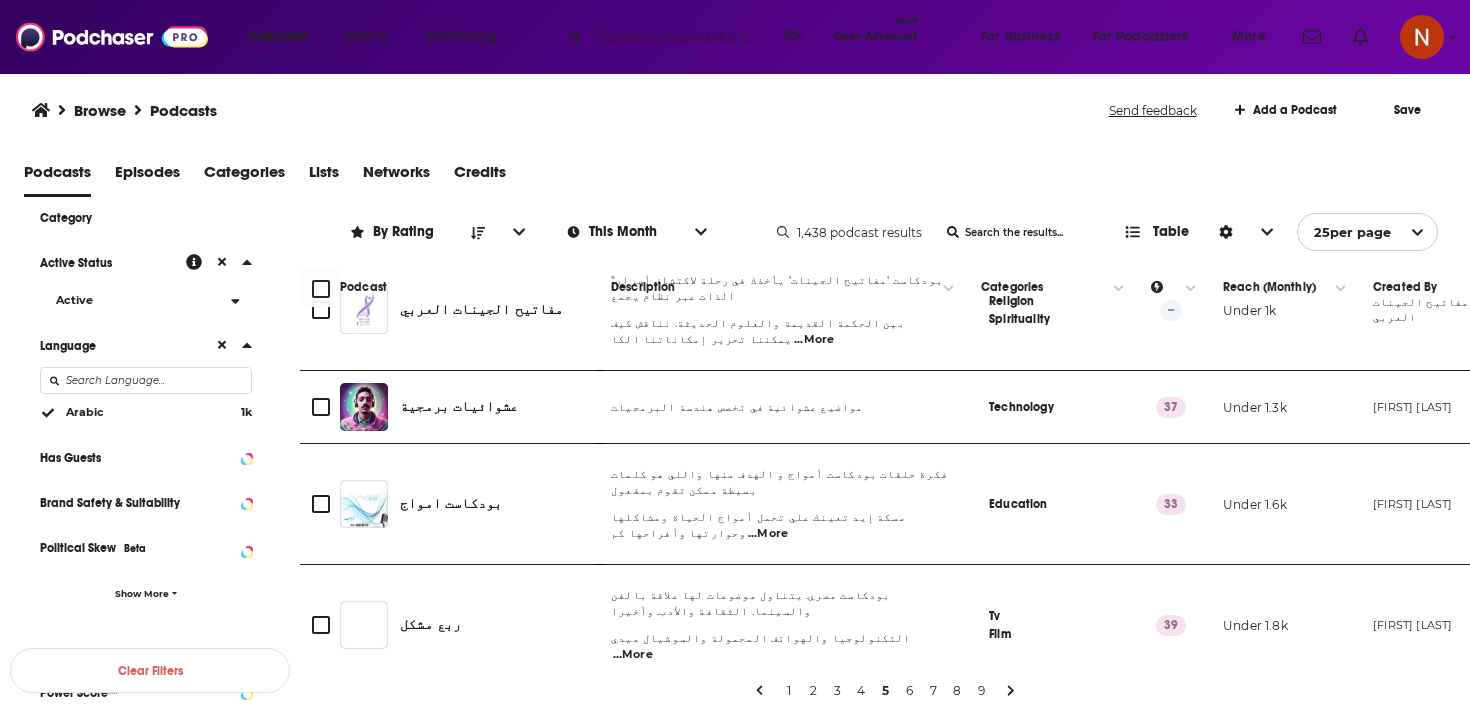 scroll, scrollTop: 430, scrollLeft: 10, axis: both 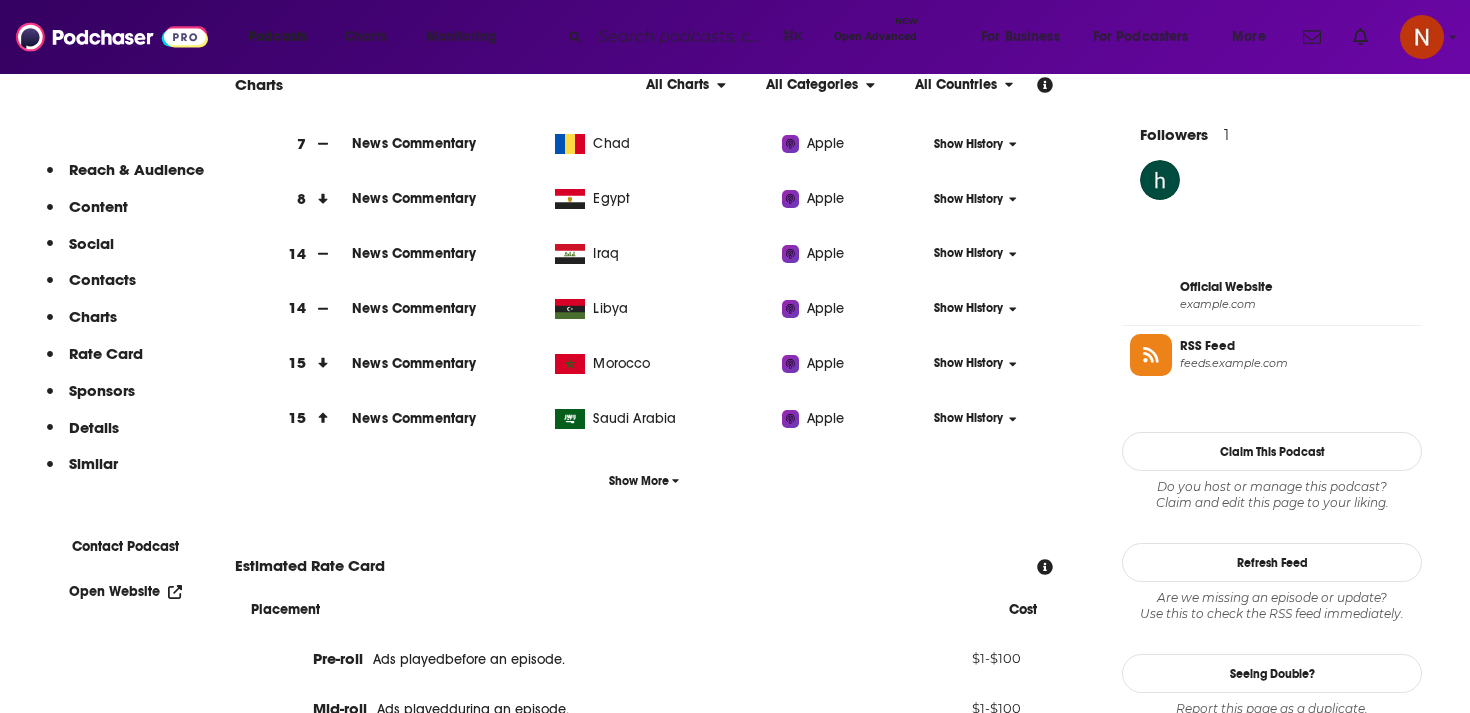 click on "Official Website" at bounding box center (1297, 287) 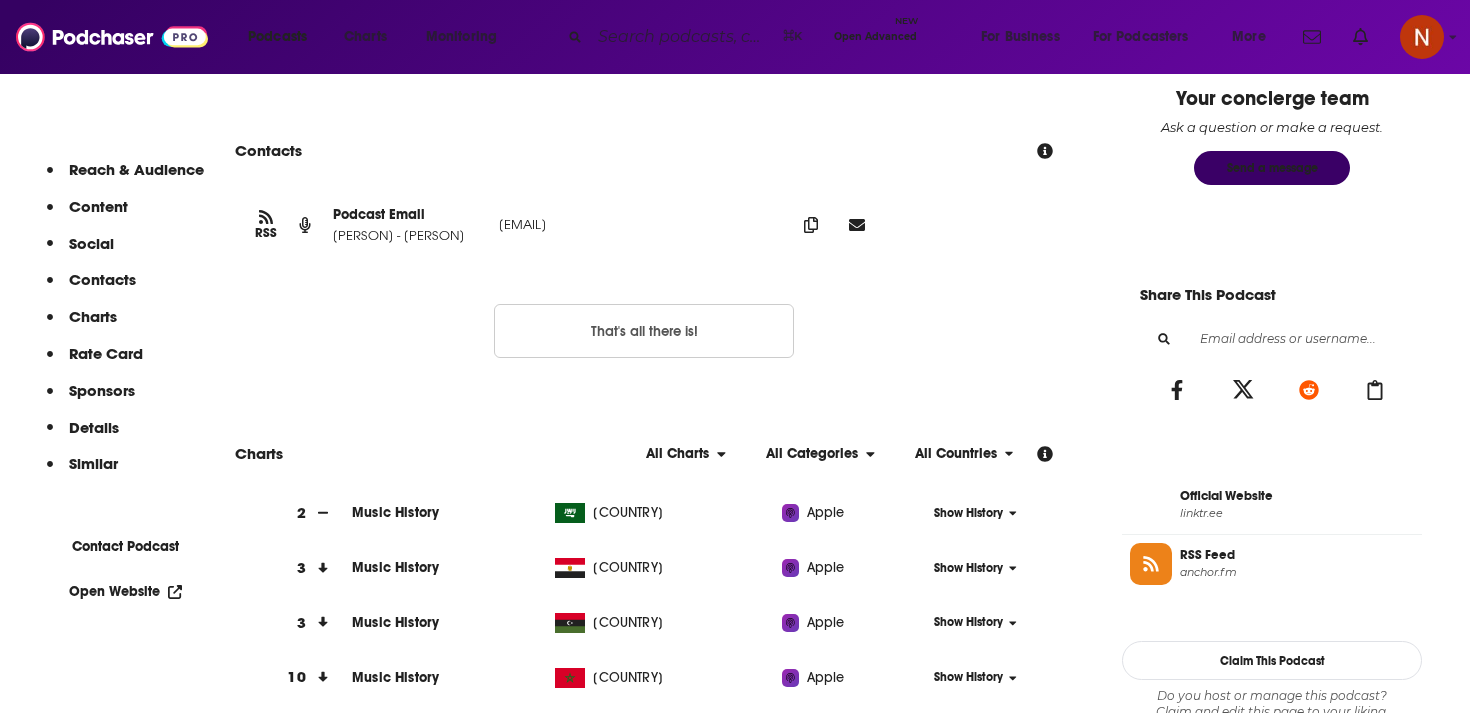 scroll, scrollTop: 1069, scrollLeft: 0, axis: vertical 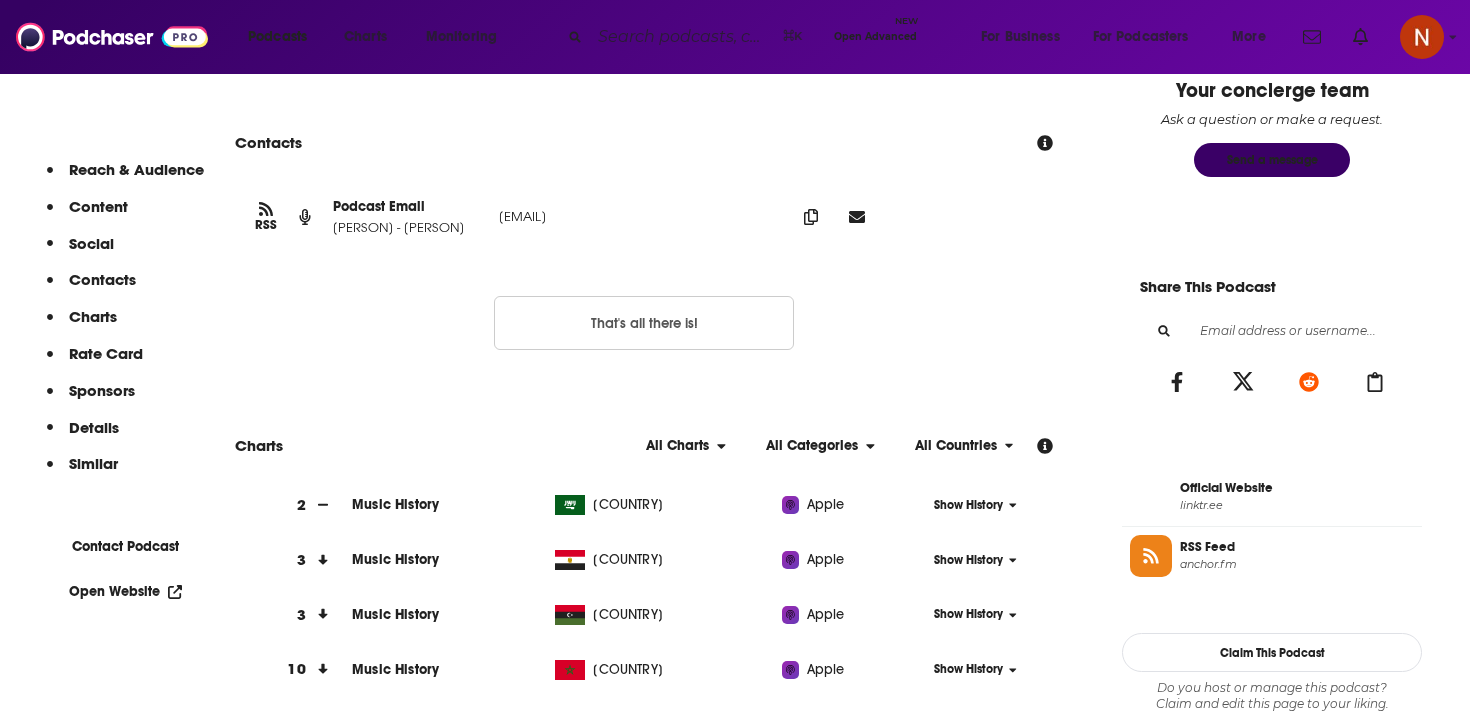 drag, startPoint x: 555, startPoint y: 238, endPoint x: 746, endPoint y: 241, distance: 191.02356 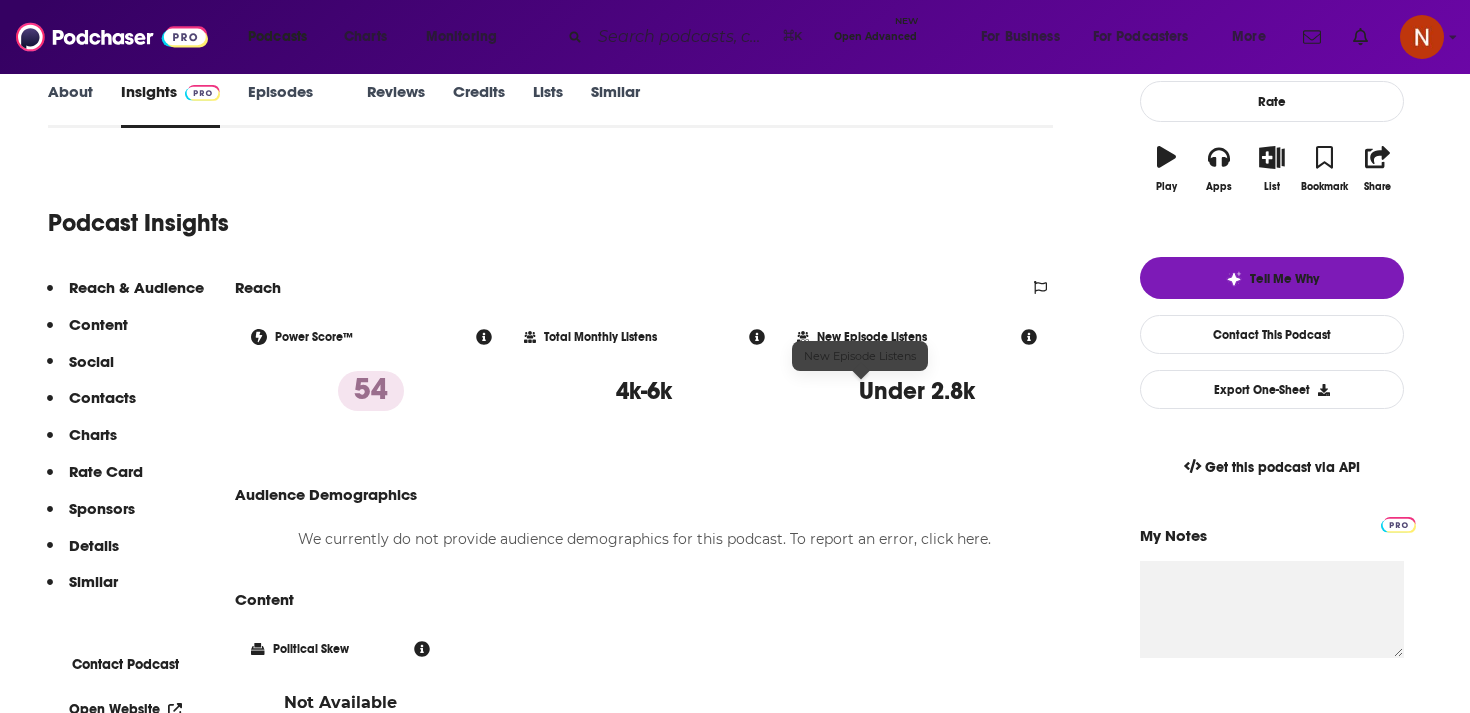 scroll, scrollTop: 0, scrollLeft: 0, axis: both 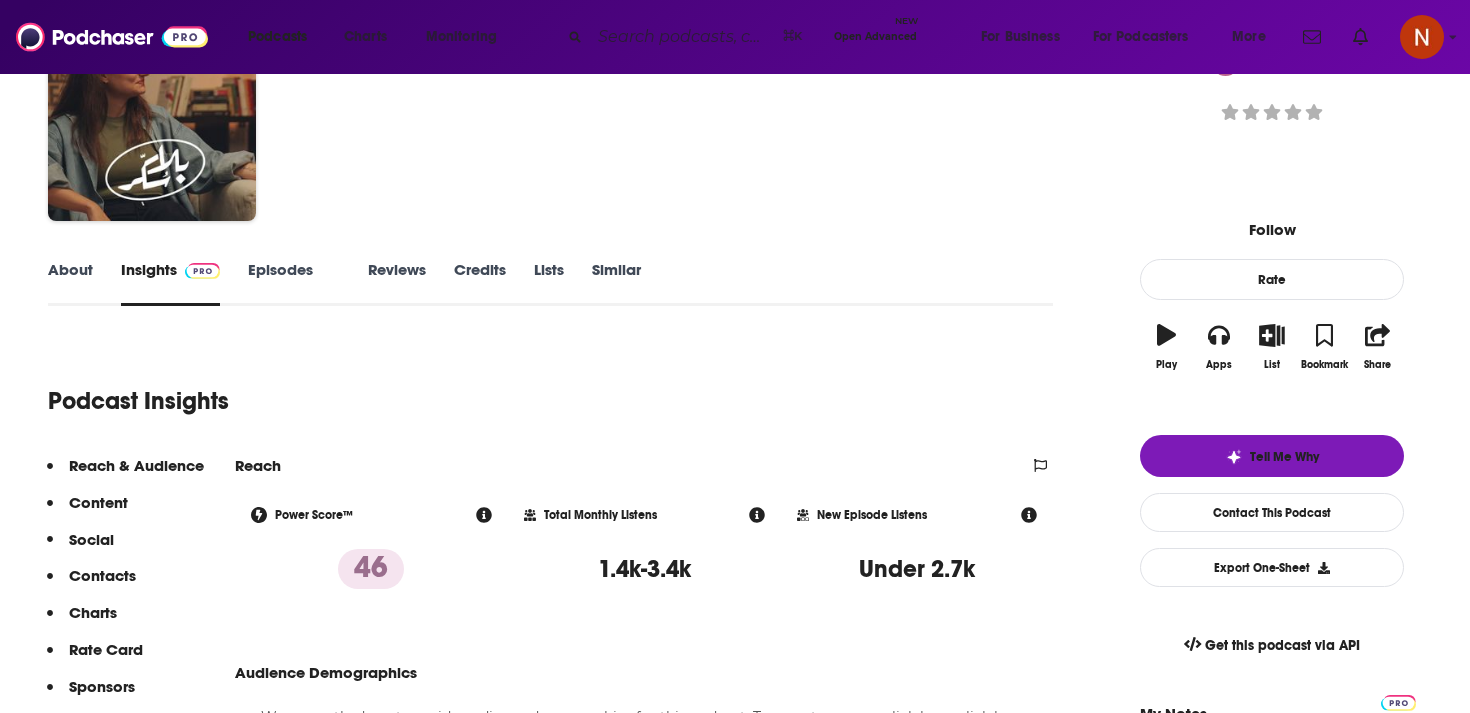 click at bounding box center (484, 515) 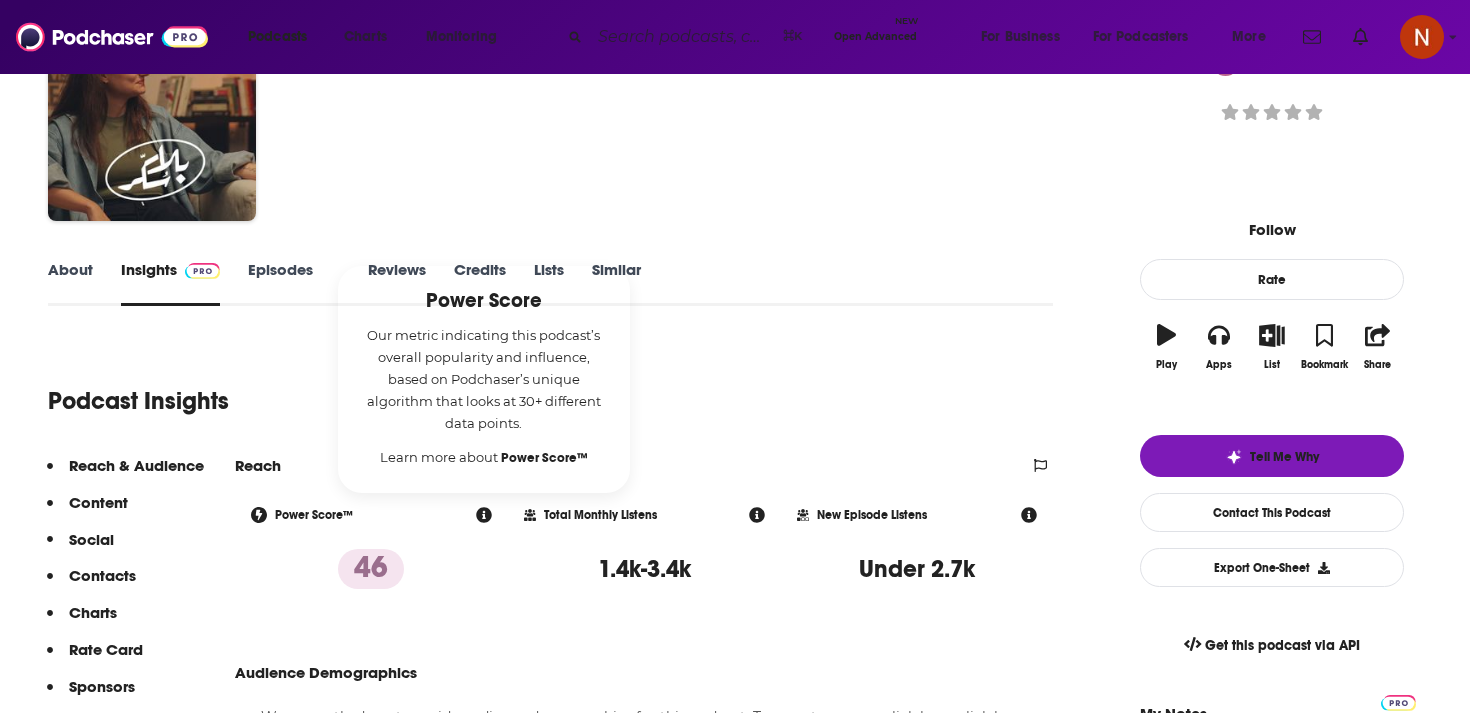 click at bounding box center (757, 515) 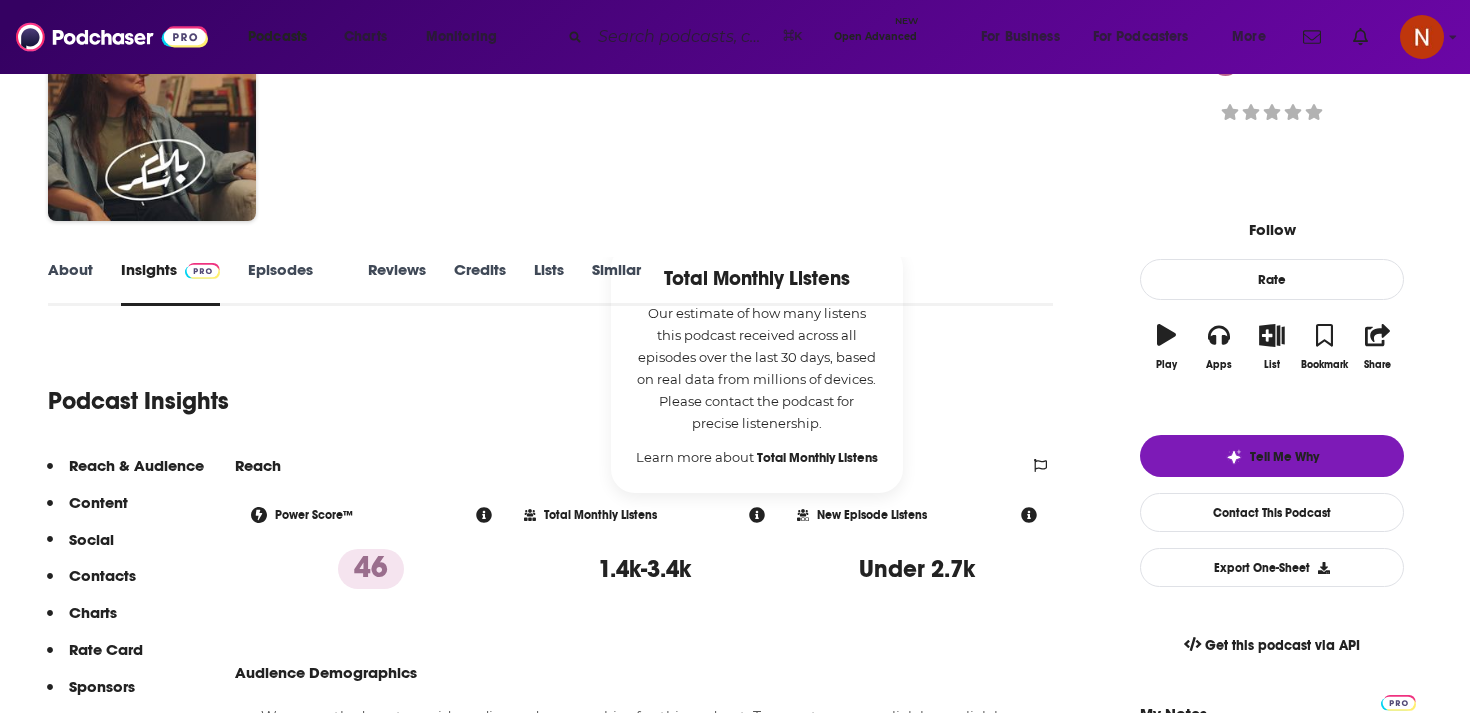 click on "Reach Power Score™ 46 Total Monthly Listens Total Monthly Listens Our estimate of how many listens this podcast received across all episodes over the last 30 days, based on real data from millions of devices. Please contact the podcast for precise listenership. Learn more about Total Monthly Listens 1.4k-3.4k New Episode Listens Under 2.7k Export One-Sheet Audience Demographics We currently do not provide audience demographics for this podcast. To report an error,   click here. Content Political Skew Not Available Socials This podcast does not have social handles yet. Contacts   RSS   Podcast Email Khateera tala@khateera.com tala@khateera.com That's all there is! Charts All Charts All Categories All Countries 2 Personal Journals   Lebanon Apple Show History 6 Society Culture   Lebanon Apple Show History 9 Personal Journals   Egypt Apple Show History 9 Personal Journals   Jordan Apple Show History 12 Personal Journals   Saudi Arabia Apple Show History 28 Personal Journals   Algeria Apple Show History Cost ." at bounding box center (644, 4211) 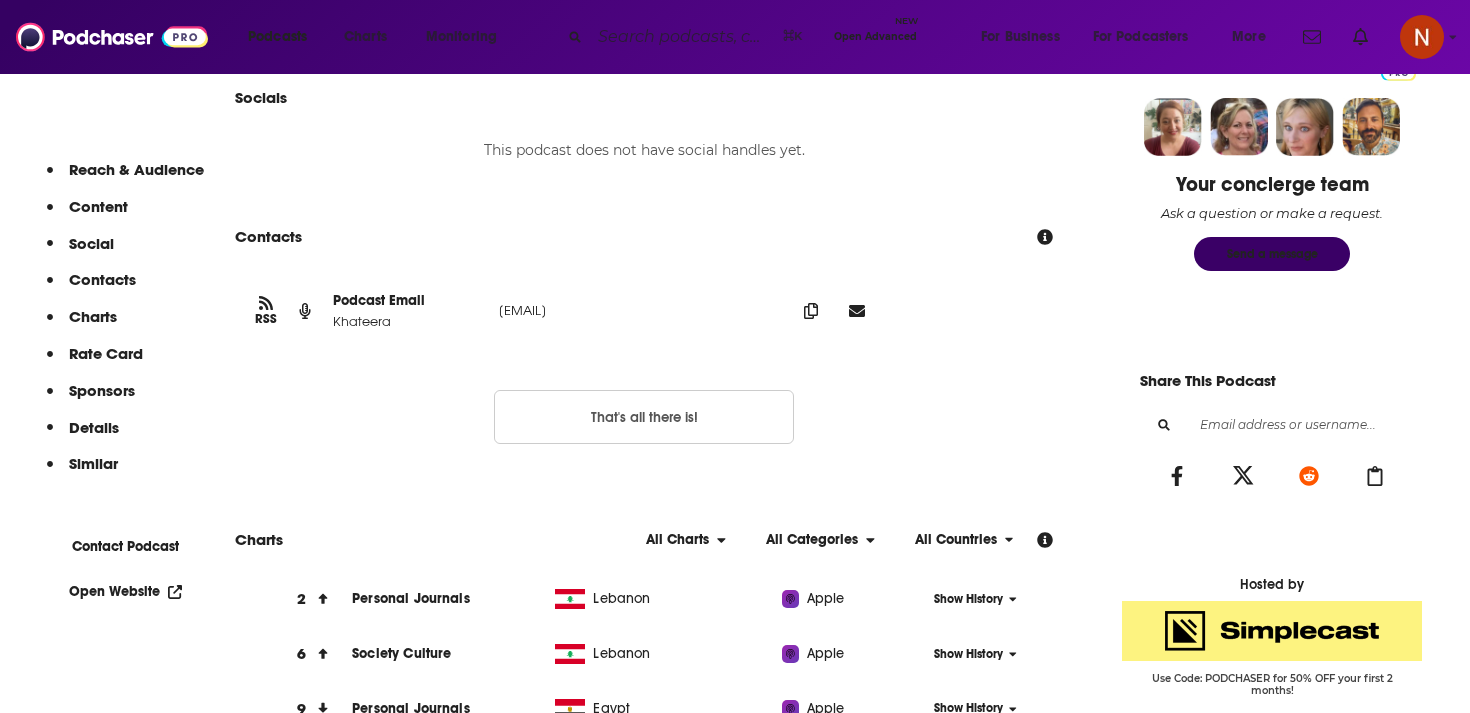 scroll, scrollTop: 919, scrollLeft: 0, axis: vertical 